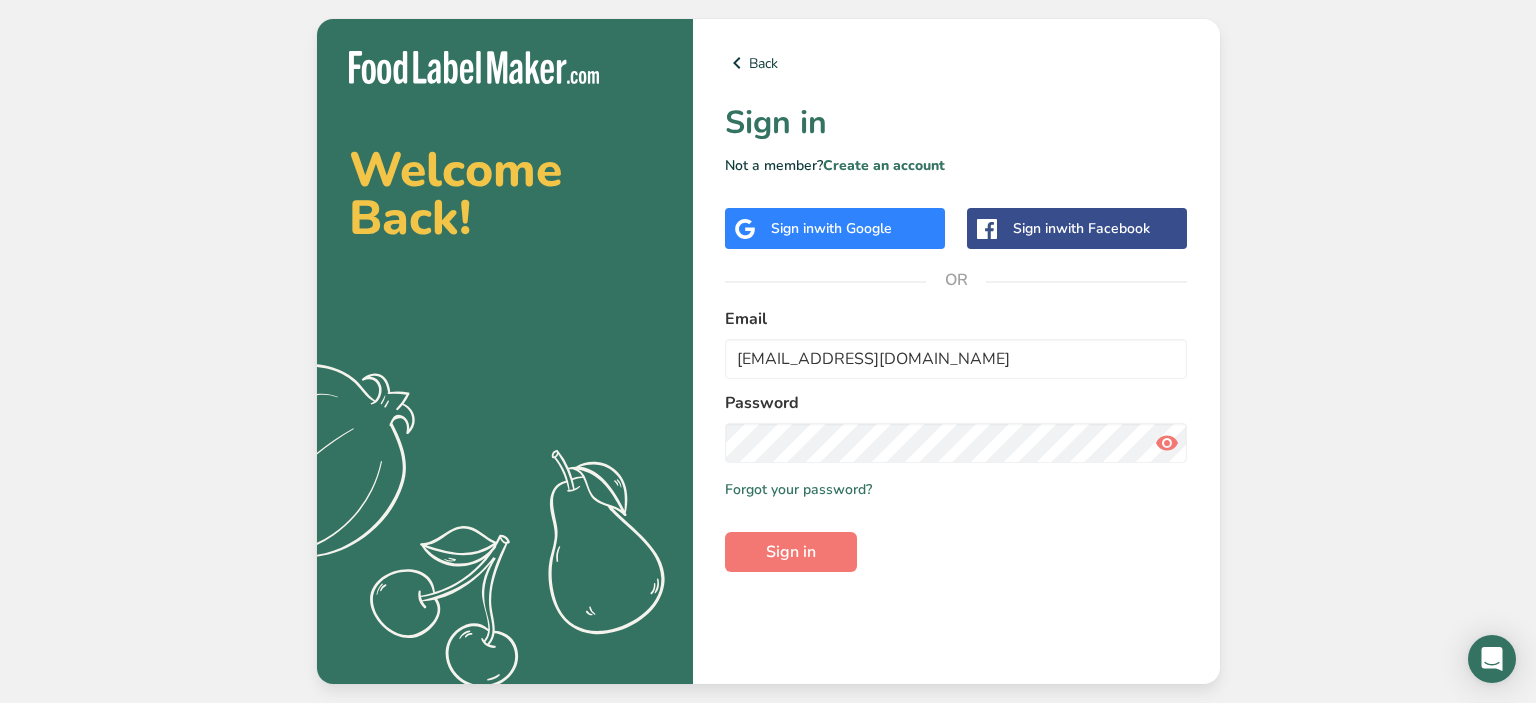 scroll, scrollTop: 0, scrollLeft: 0, axis: both 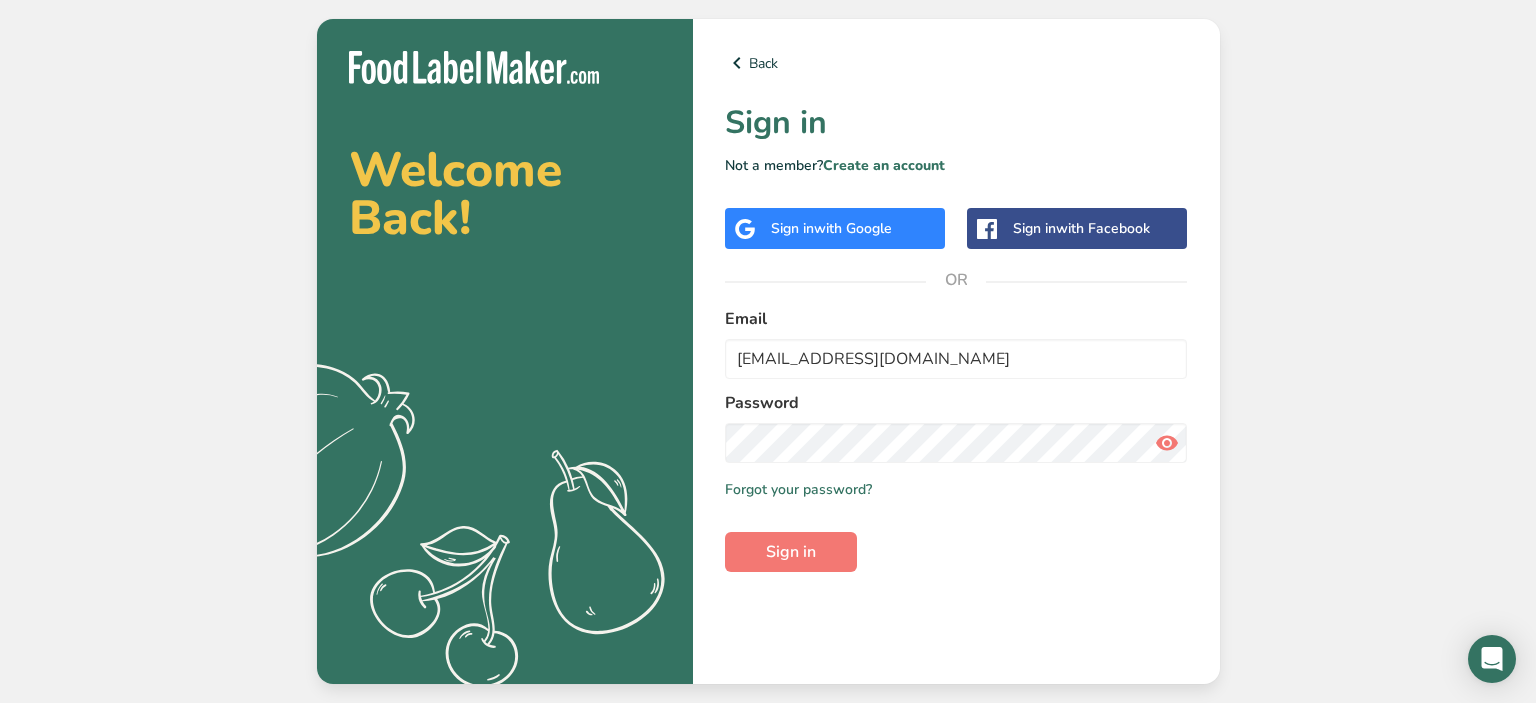 click at bounding box center [1167, 443] 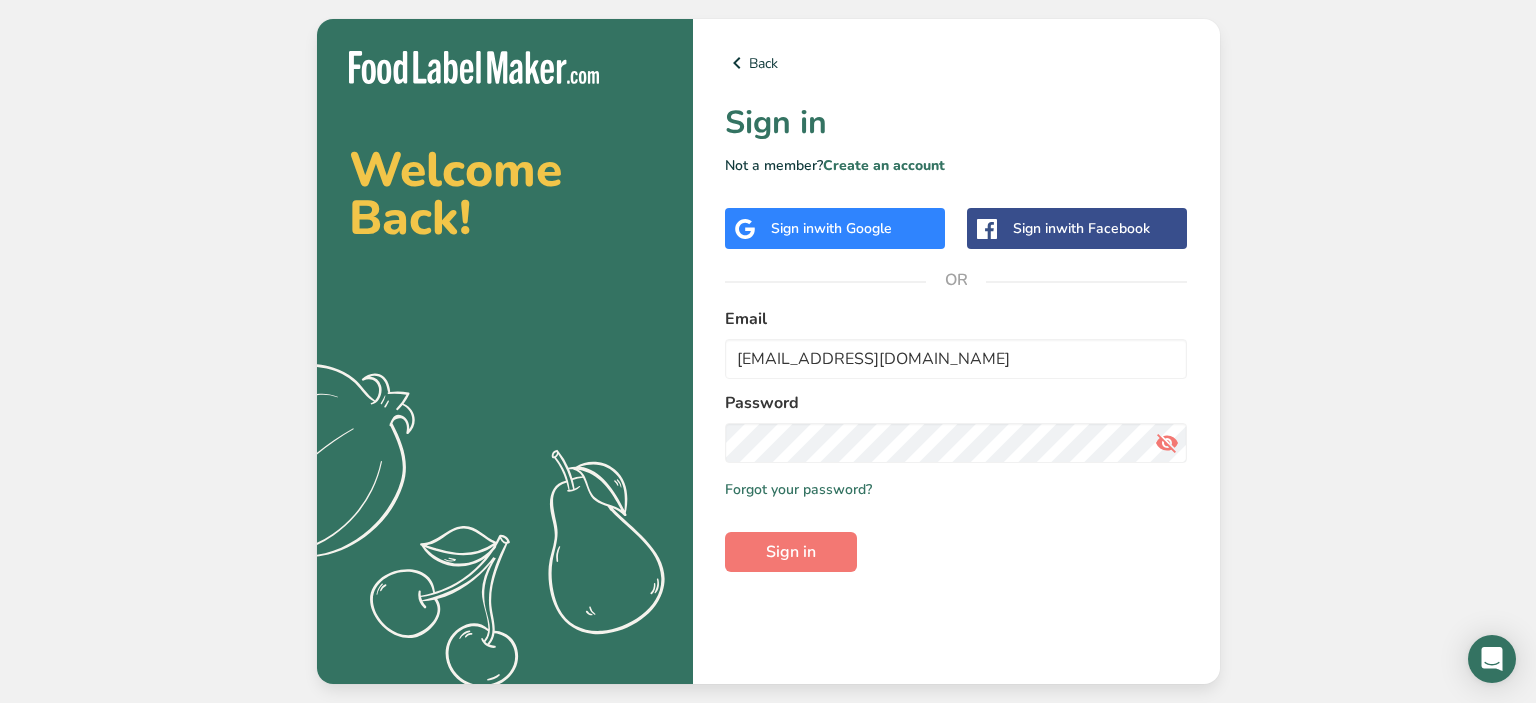click on "Email helzibak@gth.com.sa   Password
Remember me
Forgot your password?
Sign in" at bounding box center (956, 439) 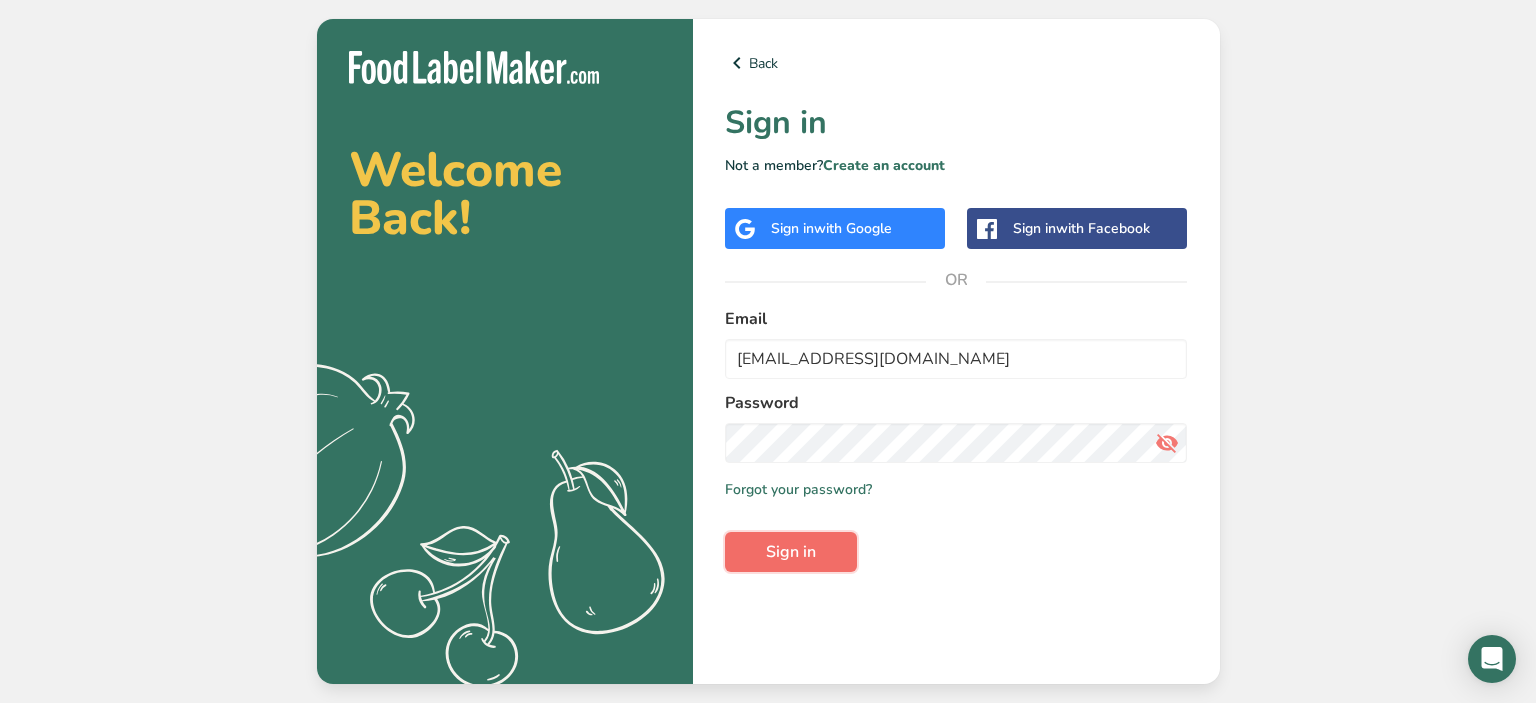 click on "Sign in" at bounding box center (791, 552) 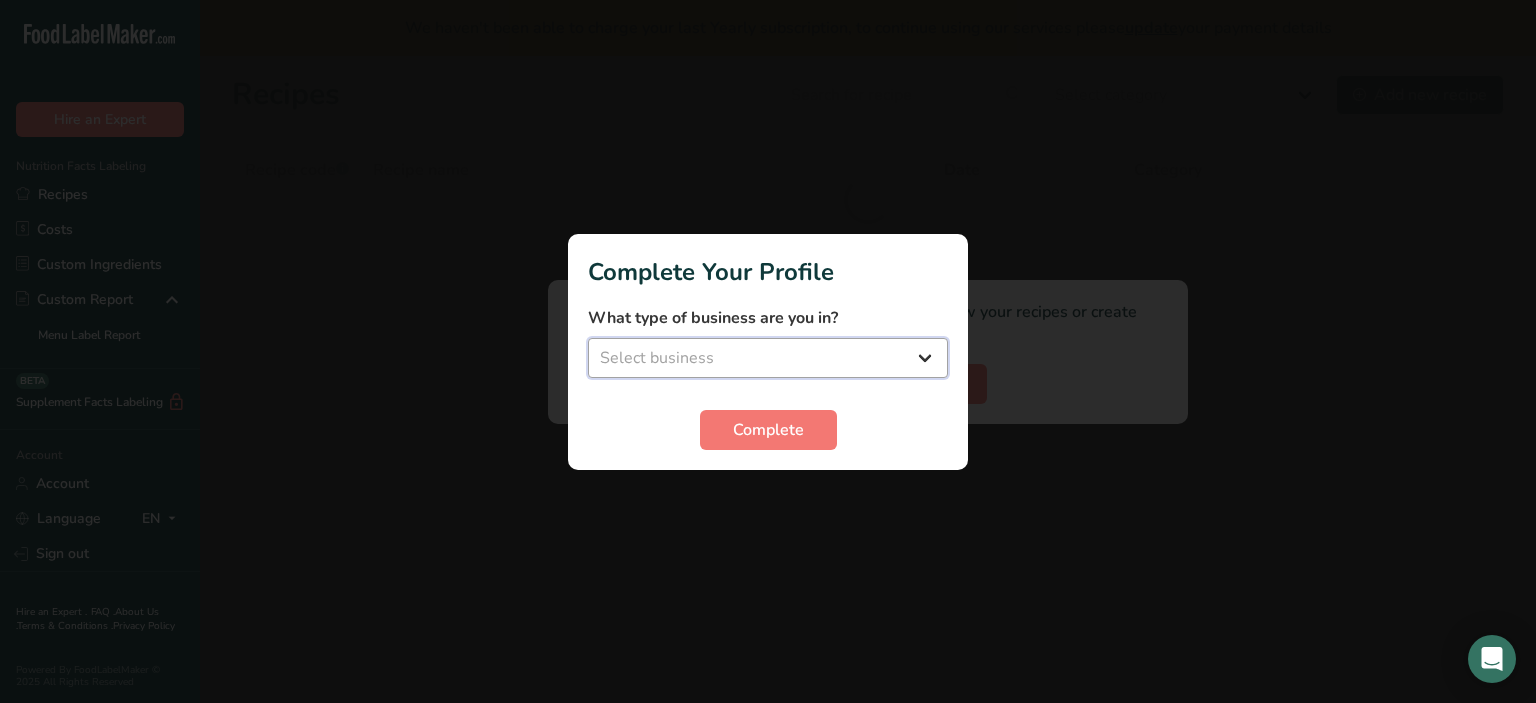 click on "Select business
Packaged Food Manufacturer
Restaurant & Cafe
Bakery
Meal Plans & Catering Company
Nutritionist
Food Blogger
Personal Trainer
Other" at bounding box center (768, 358) 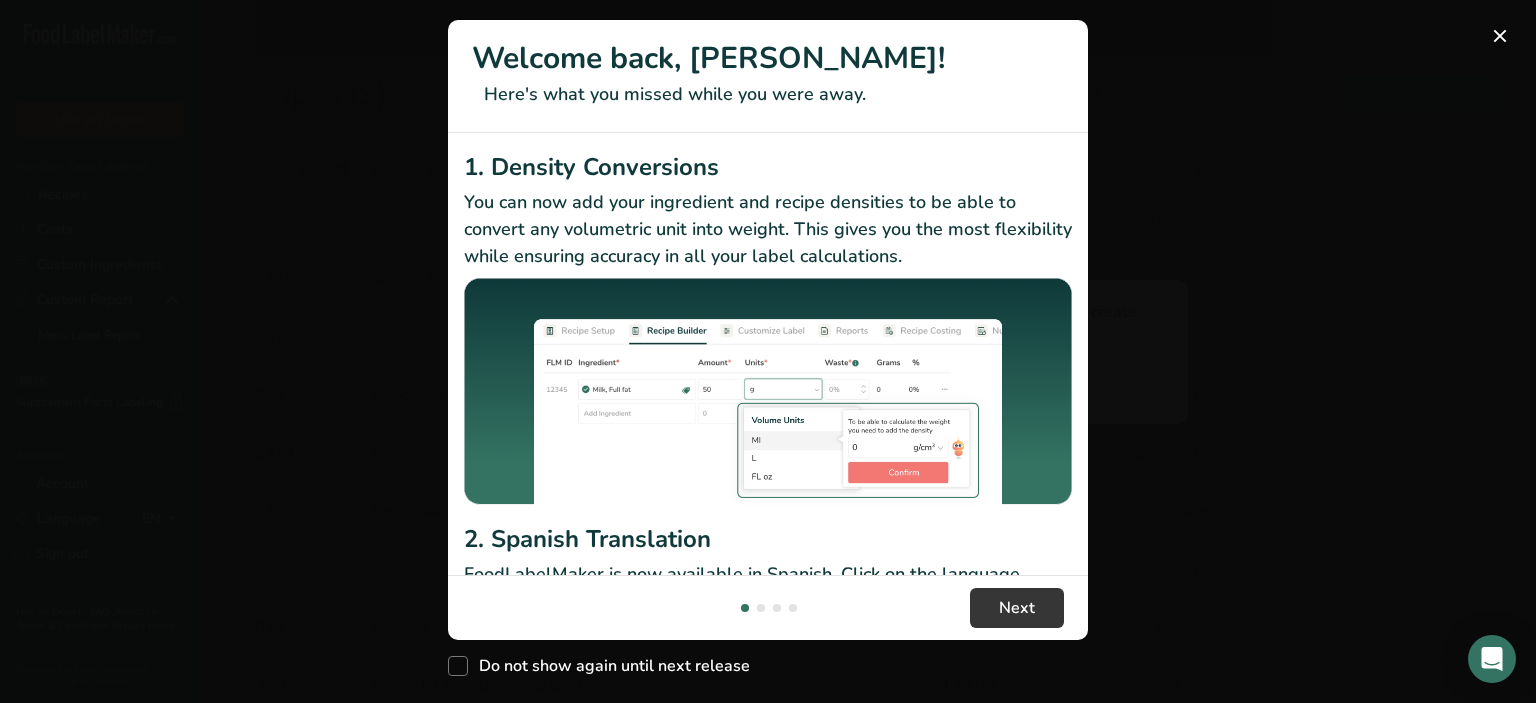 click on "Next" at bounding box center (768, 607) 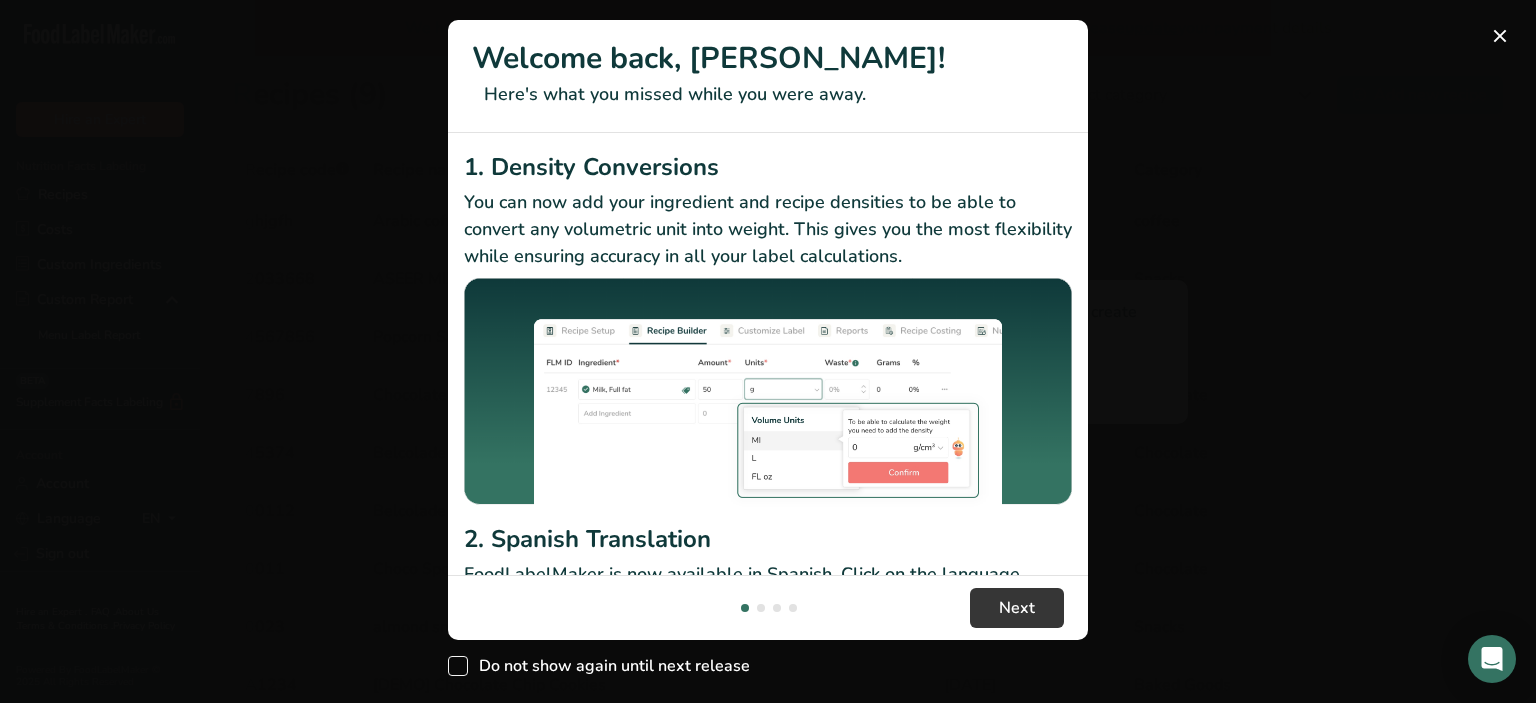 click at bounding box center (458, 666) 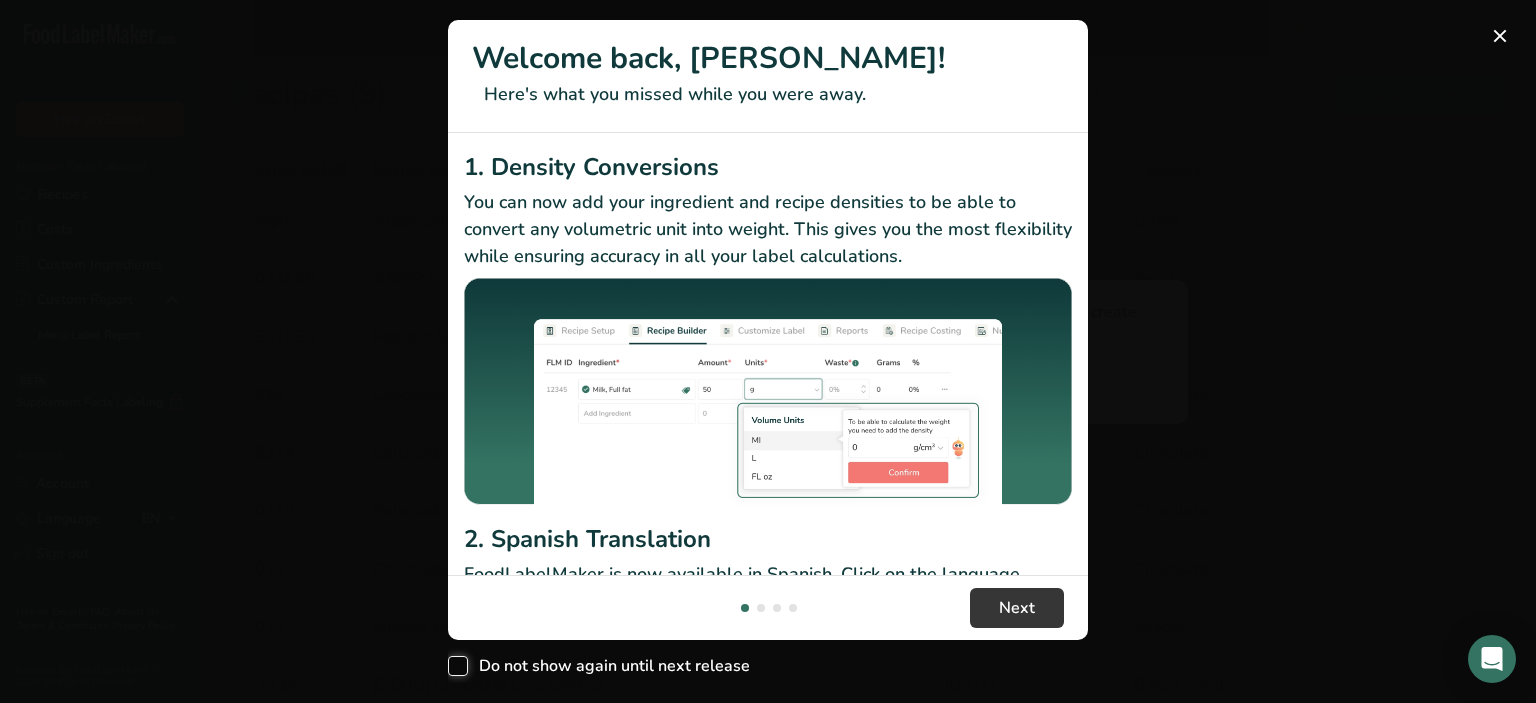 click on "Do not show again until next release" at bounding box center [454, 666] 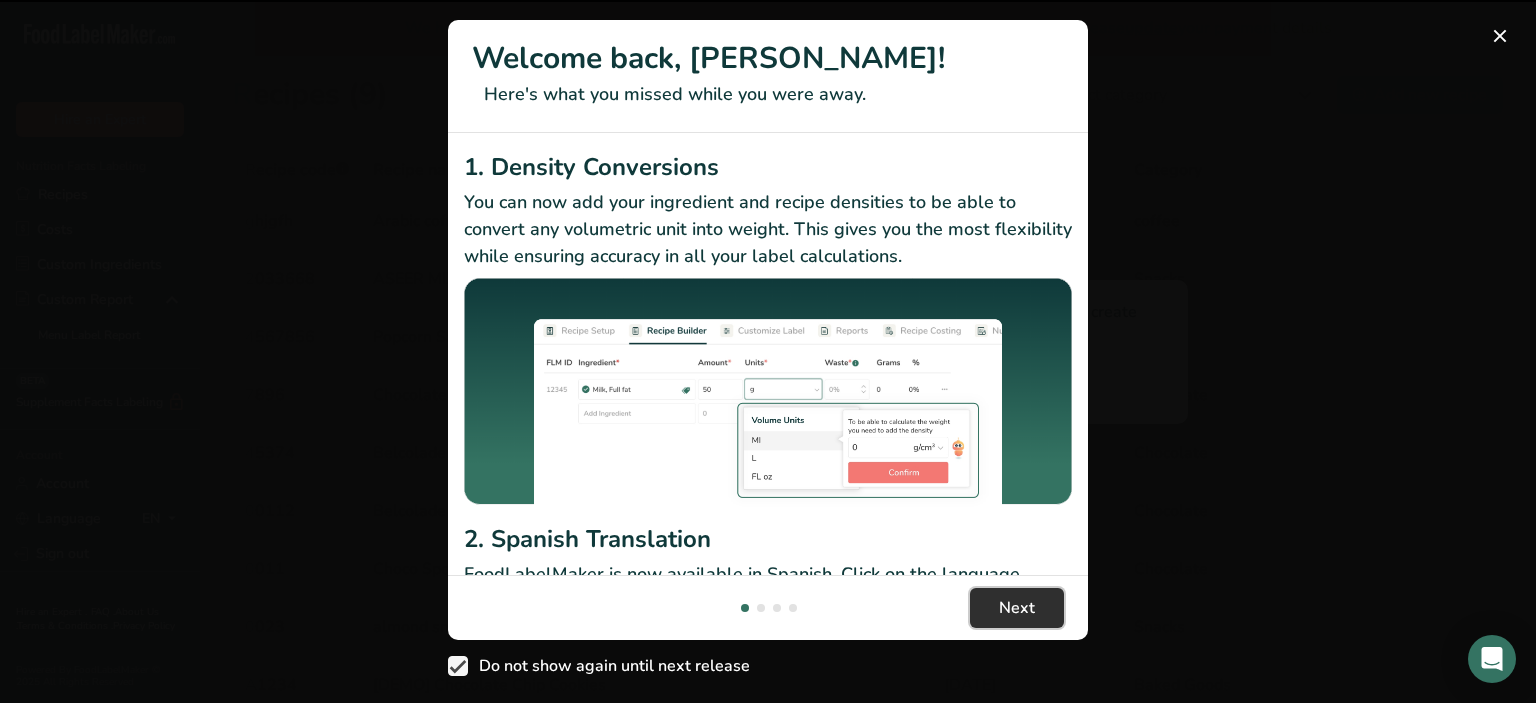 click on "Next" at bounding box center [1017, 608] 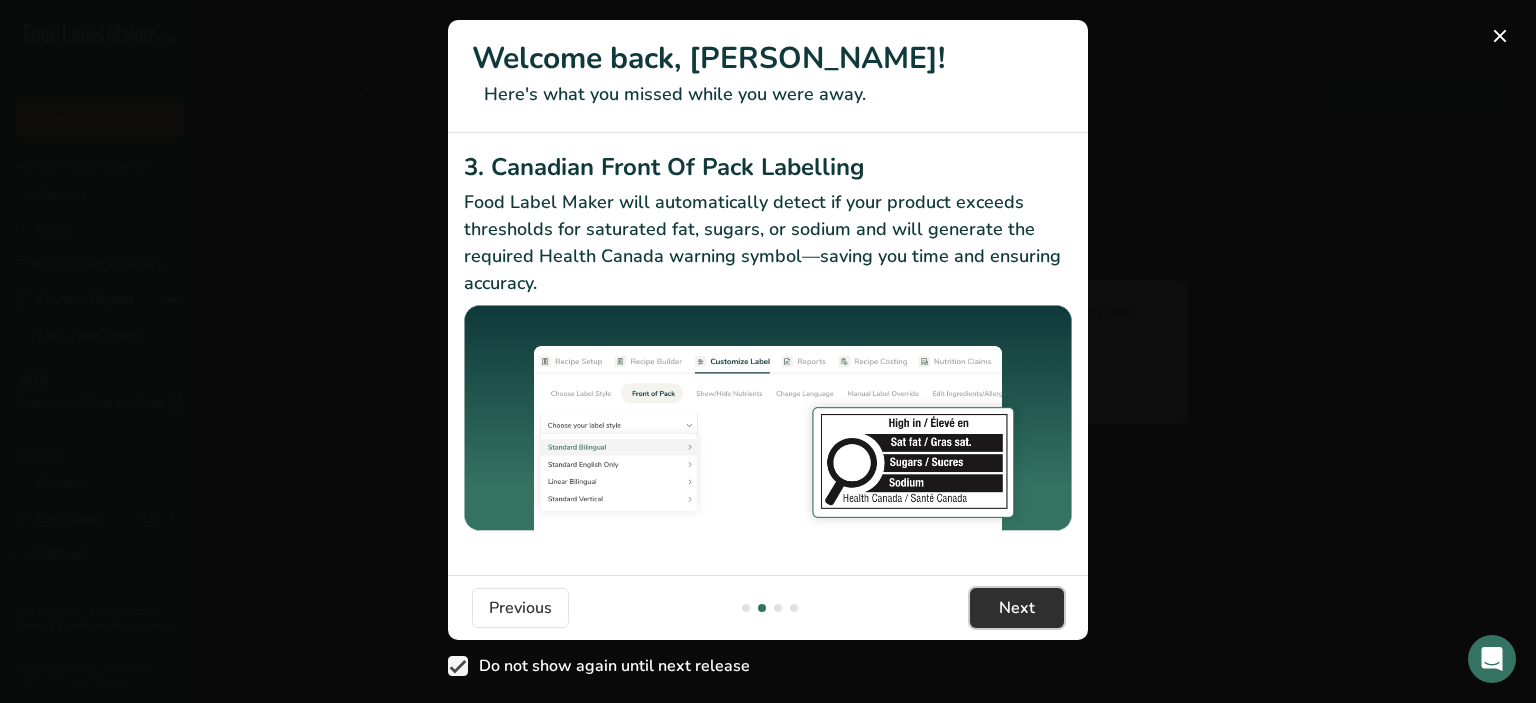 click on "Next" at bounding box center (1017, 608) 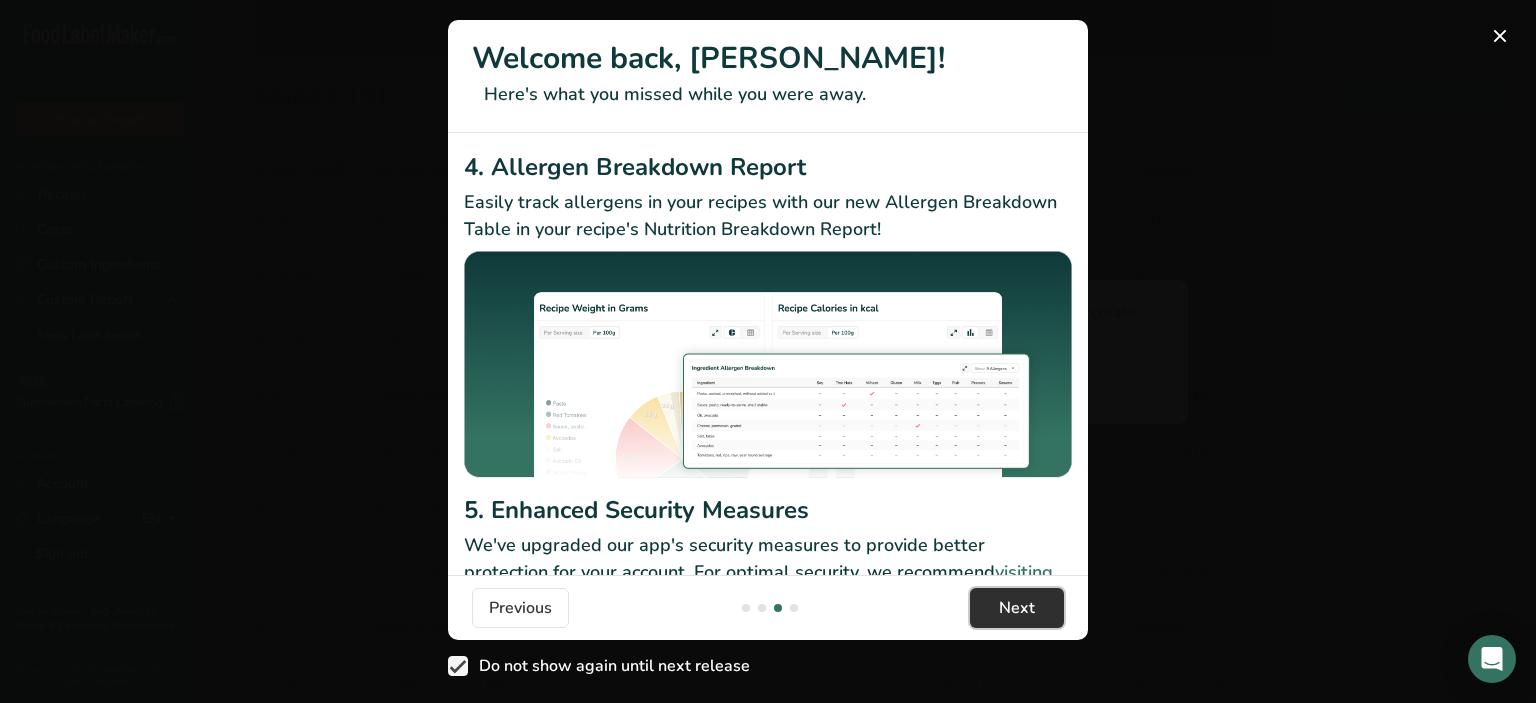 click on "Next" at bounding box center [1017, 608] 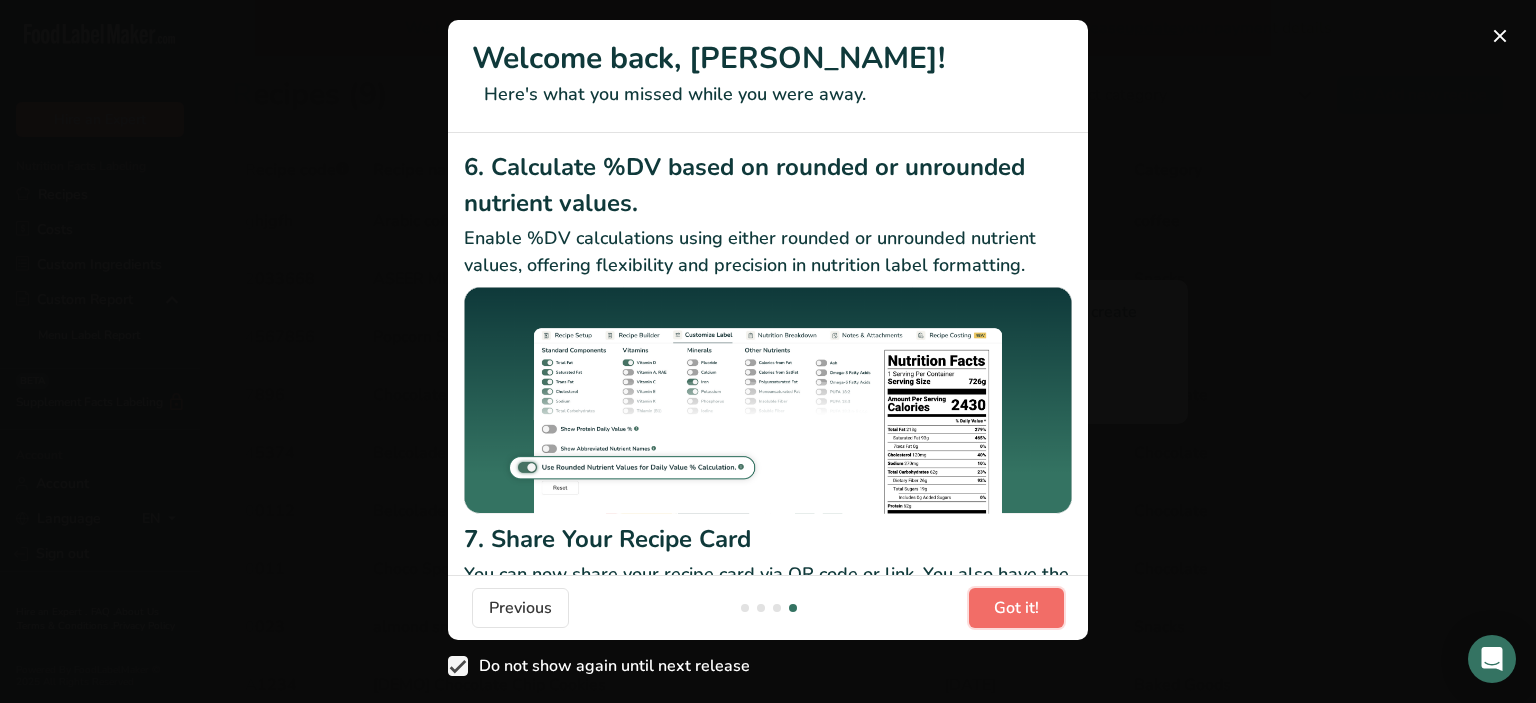click on "Got it!" at bounding box center (1016, 608) 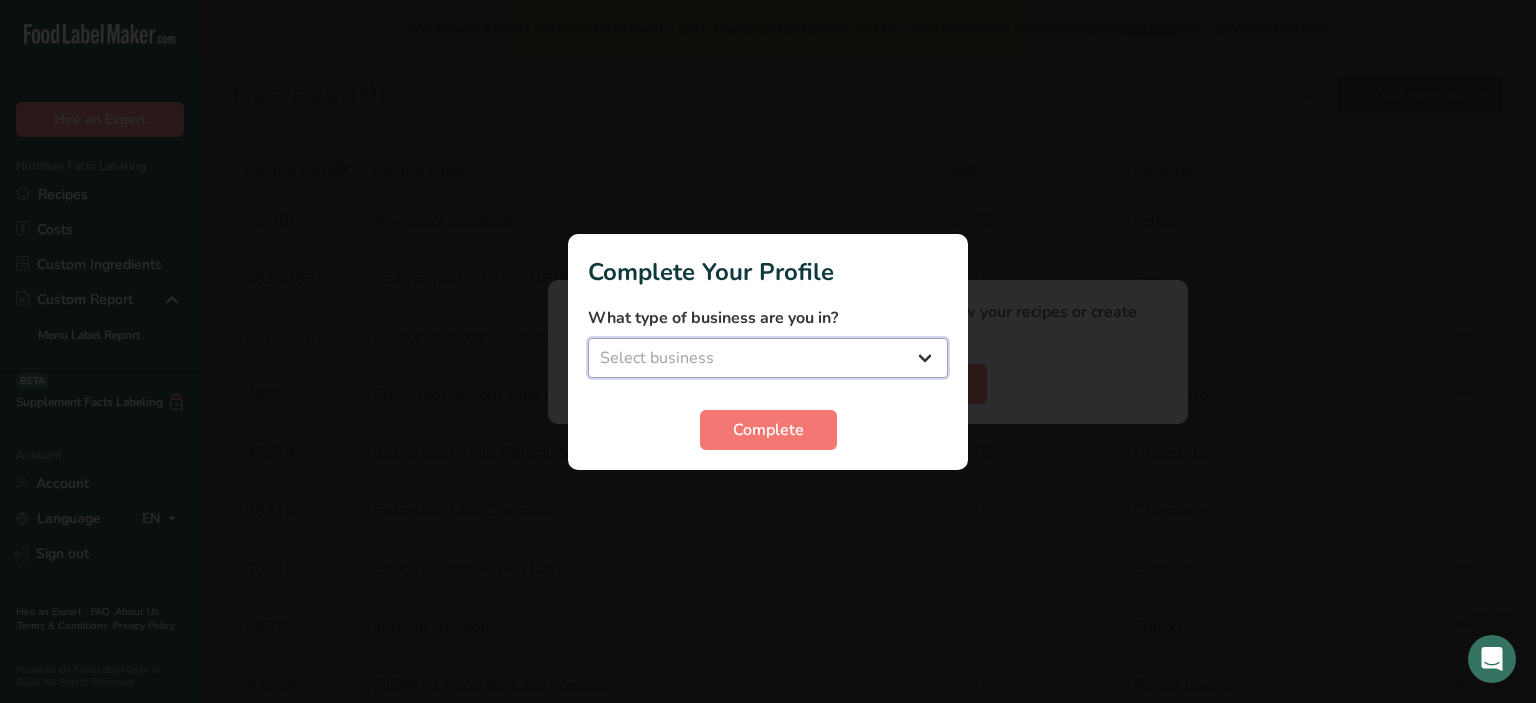 click on "Select business
Packaged Food Manufacturer
Restaurant & Cafe
Bakery
Meal Plans & Catering Company
Nutritionist
Food Blogger
Personal Trainer
Other" at bounding box center [768, 358] 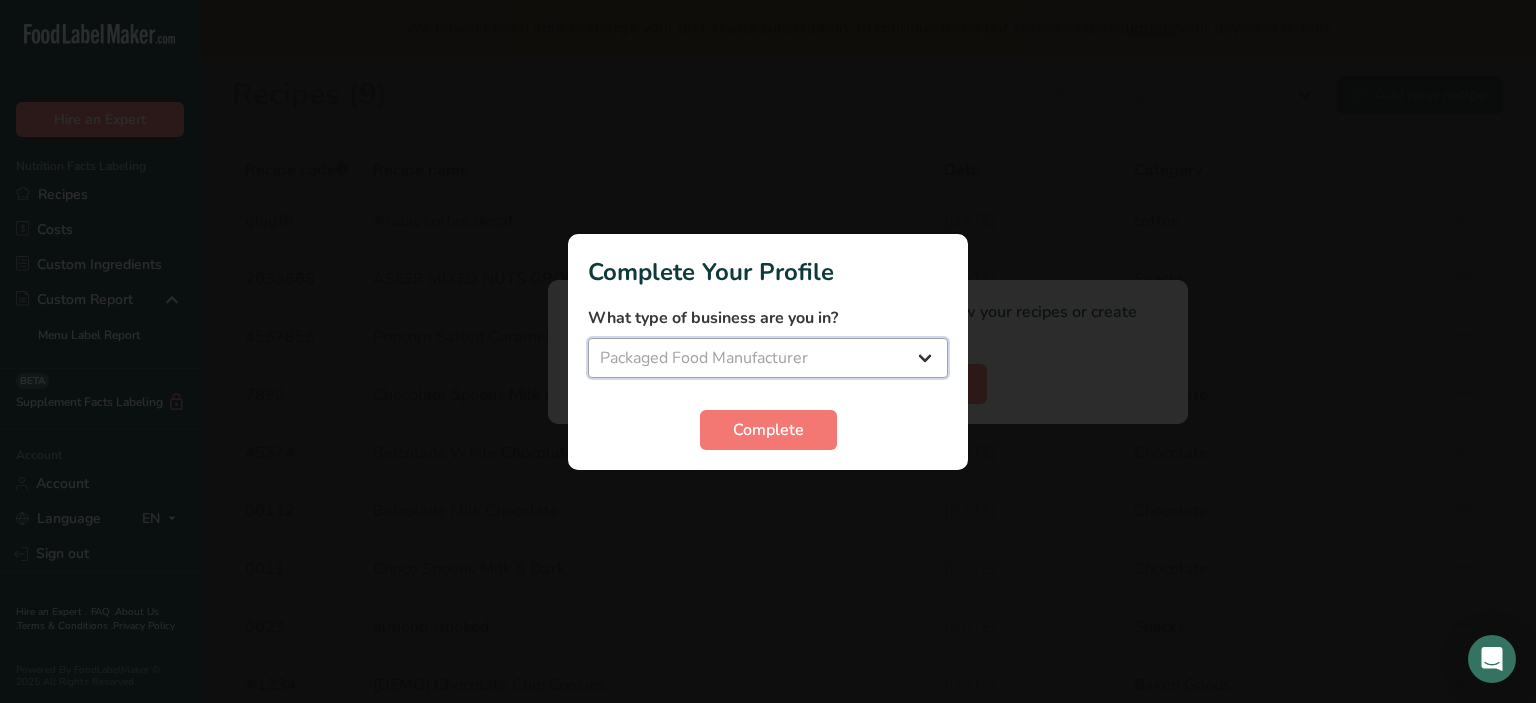 click on "Packaged Food Manufacturer" at bounding box center (0, 0) 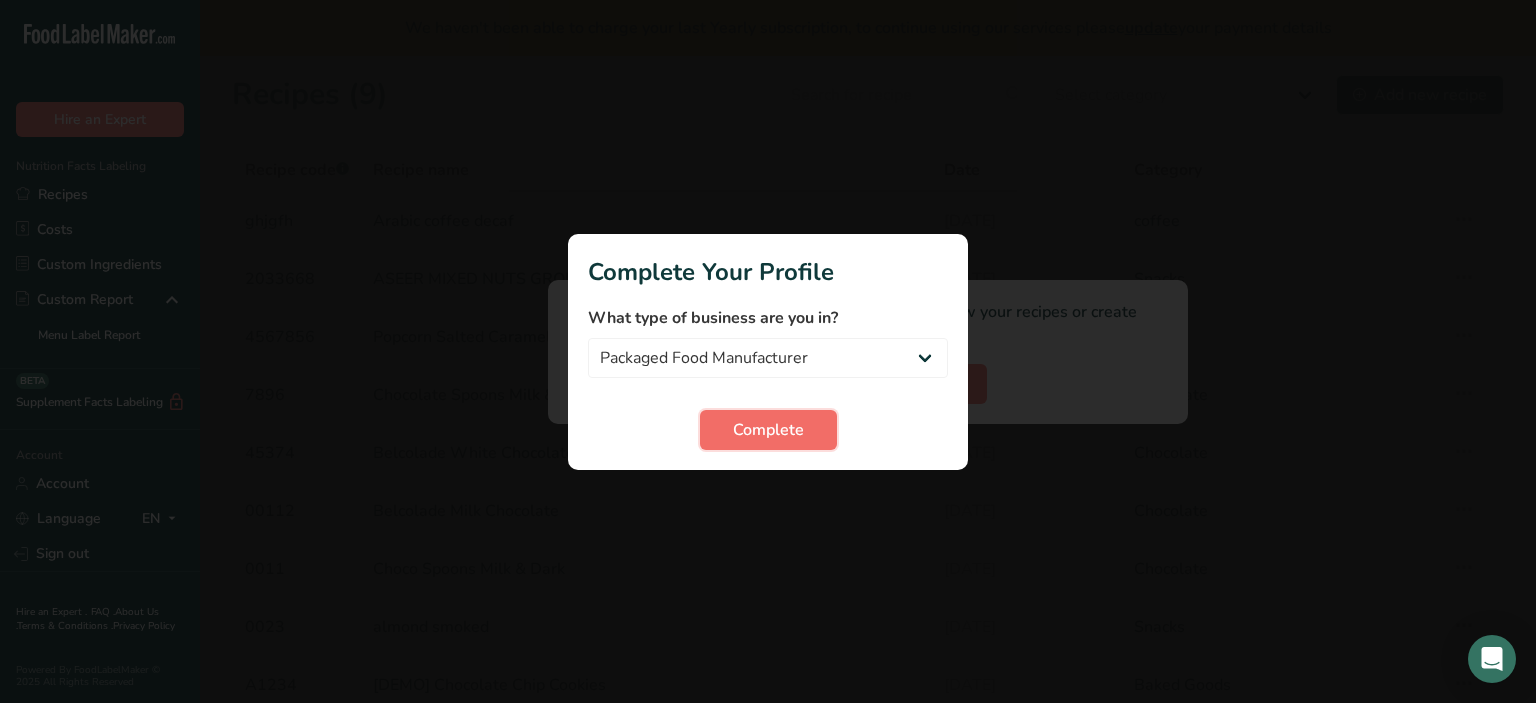 click on "Complete" at bounding box center (768, 430) 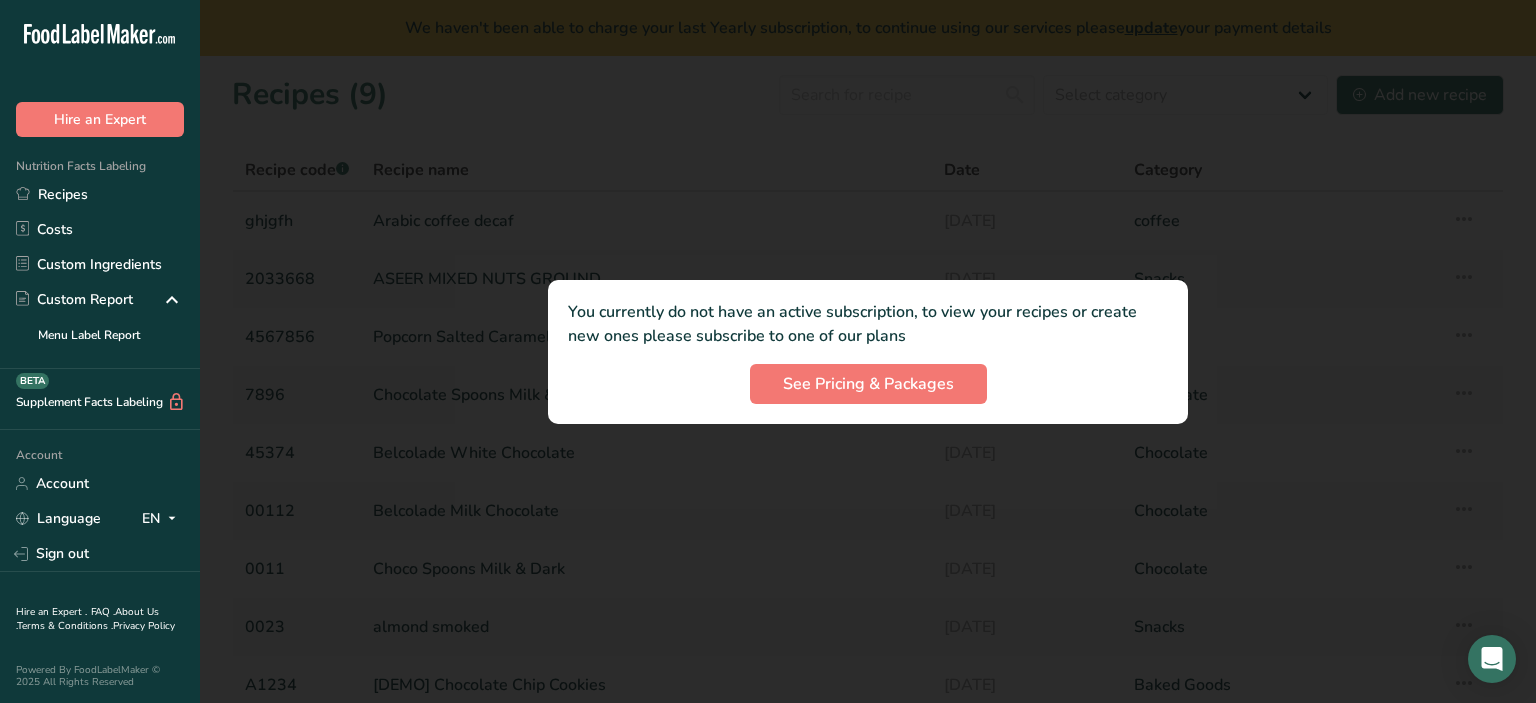 click at bounding box center [868, 351] 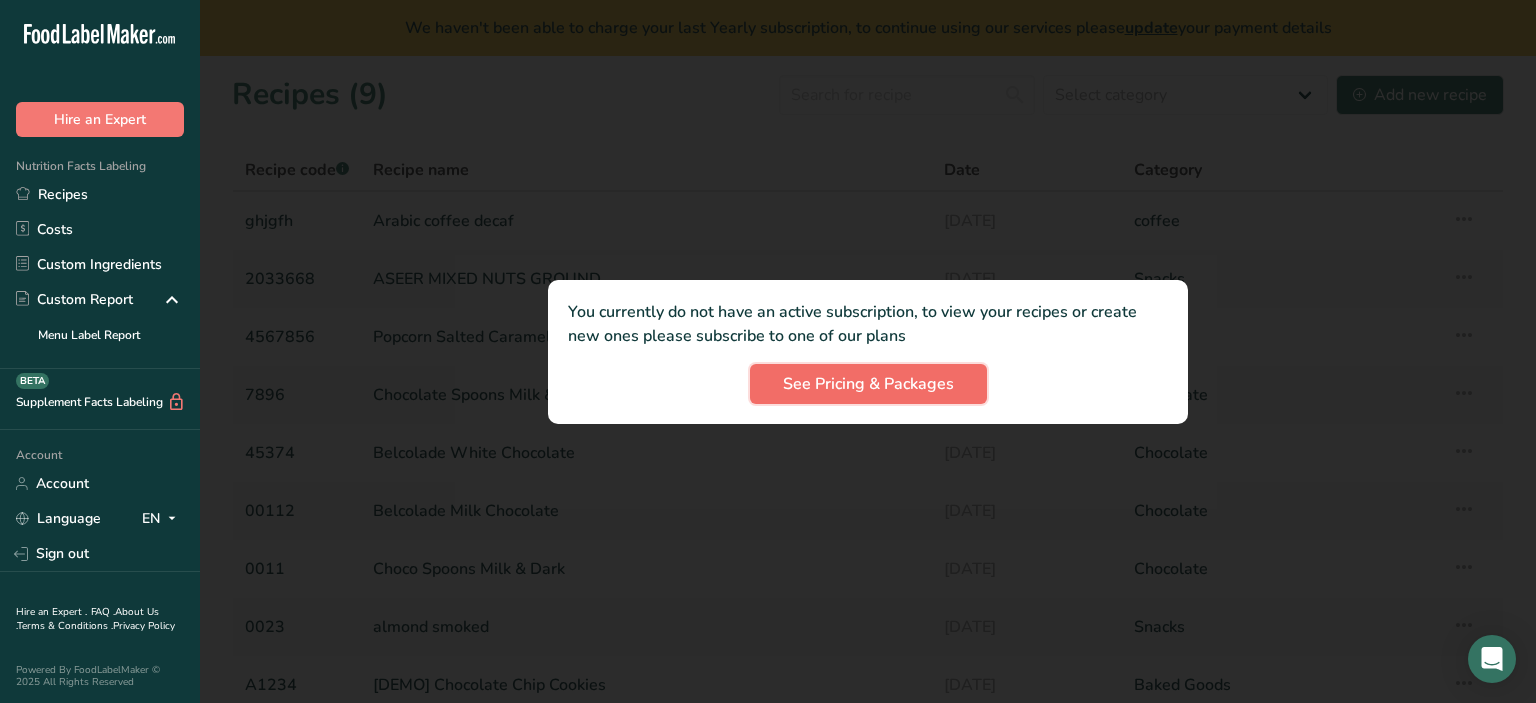 click on "See Pricing & Packages" at bounding box center (868, 384) 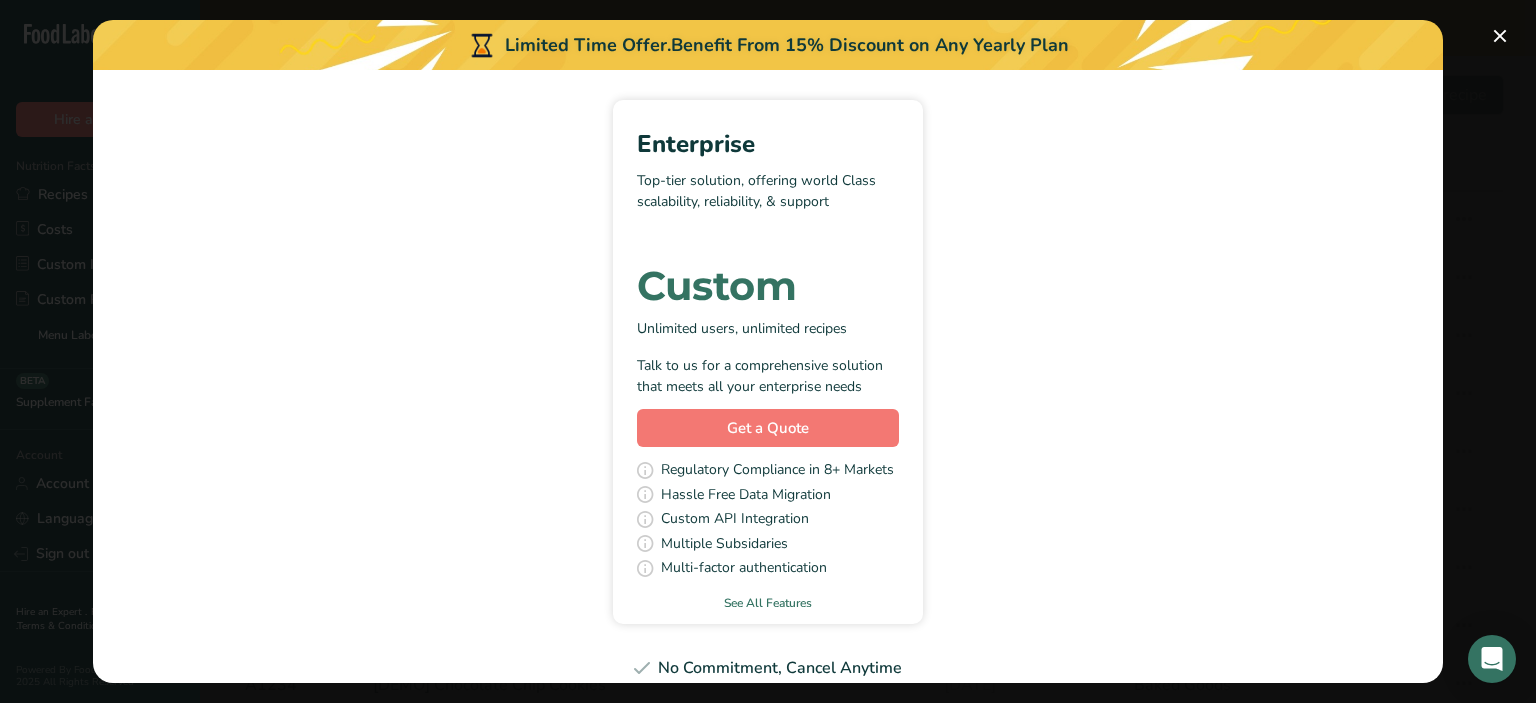 scroll, scrollTop: 148, scrollLeft: 0, axis: vertical 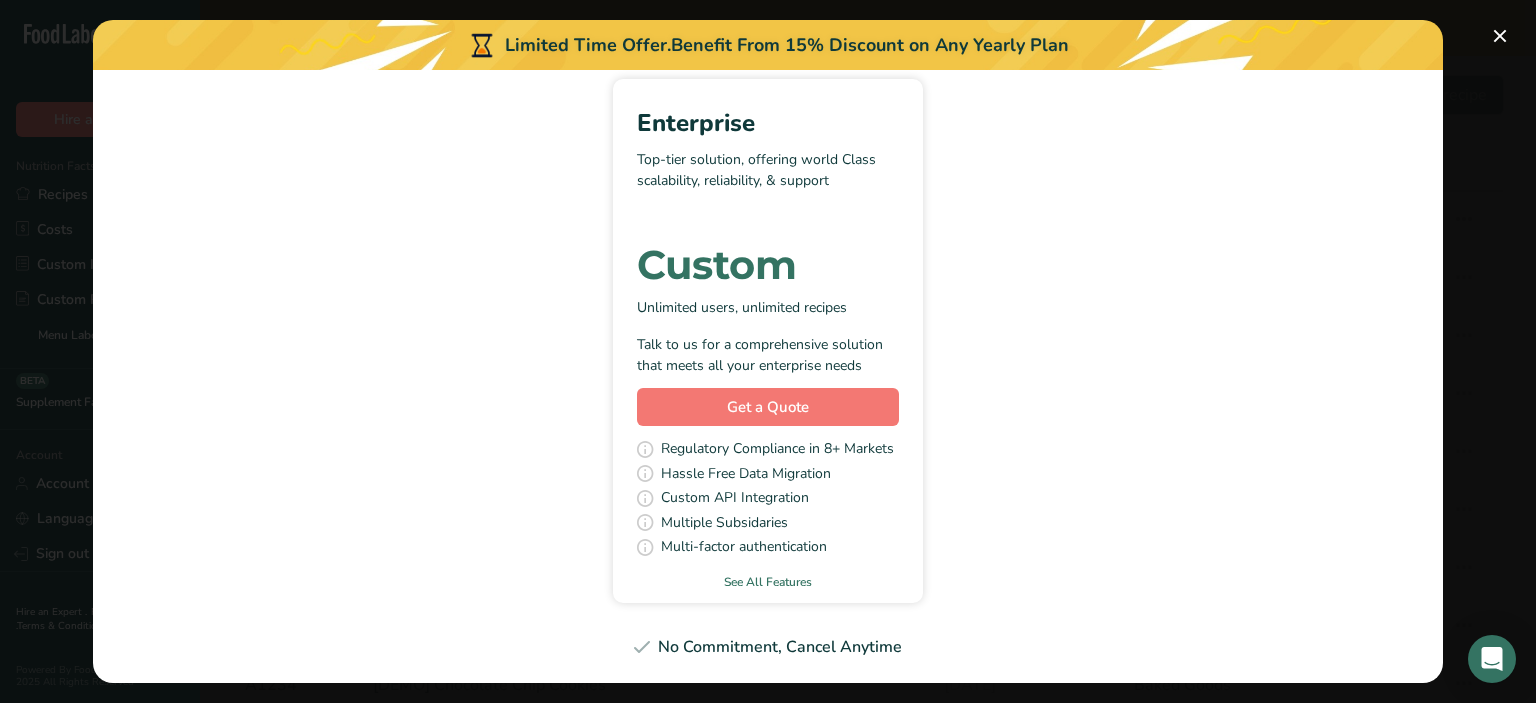 click on "No Commitment, Cancel Anytime" at bounding box center (768, 647) 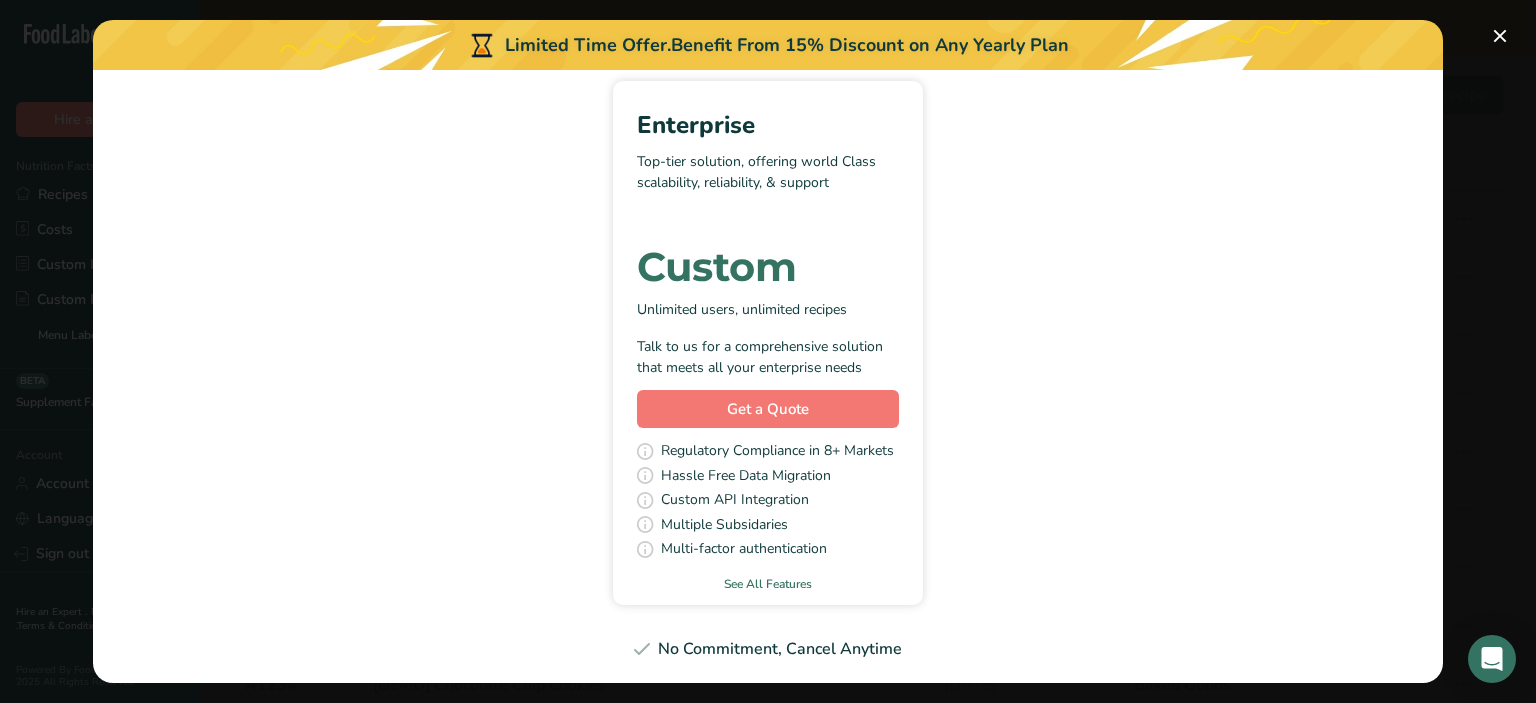 scroll, scrollTop: 148, scrollLeft: 0, axis: vertical 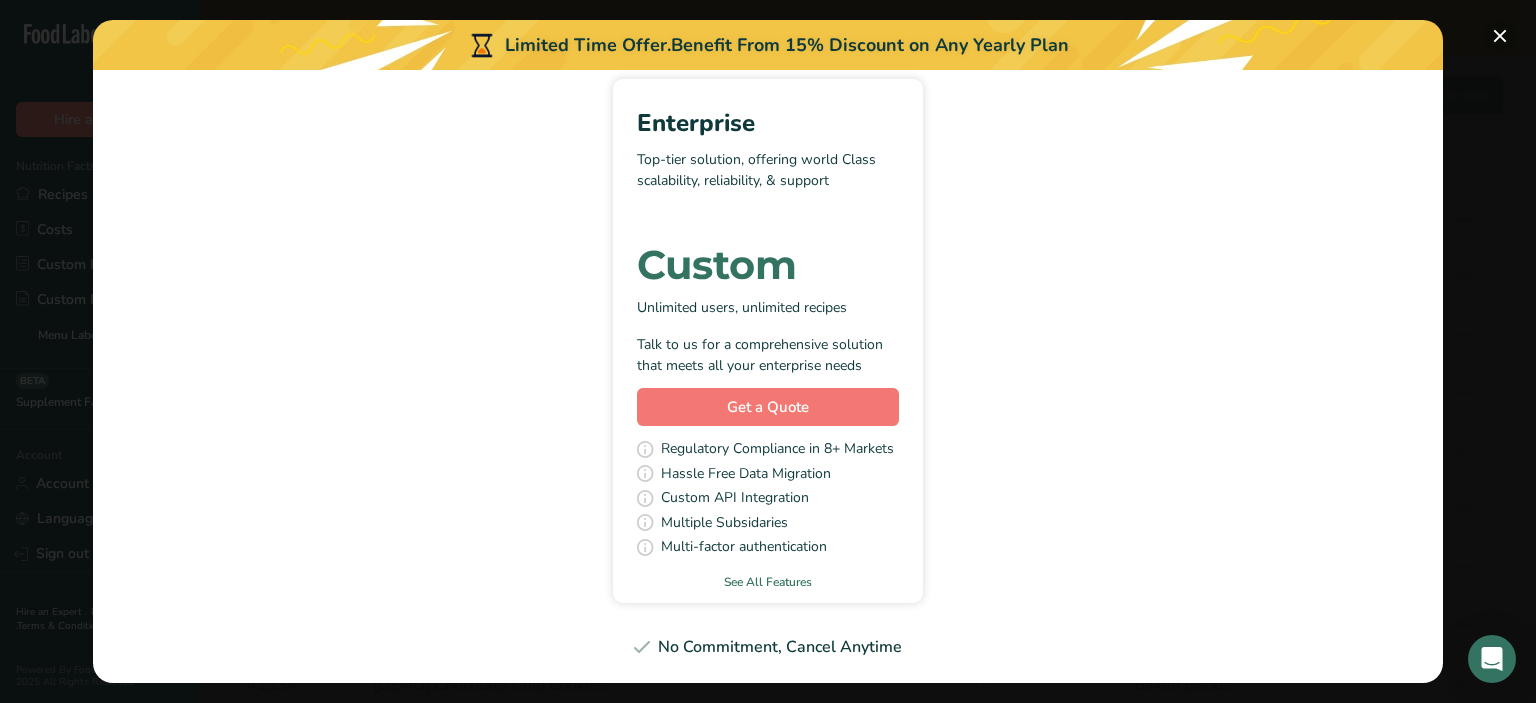 click at bounding box center [1500, 36] 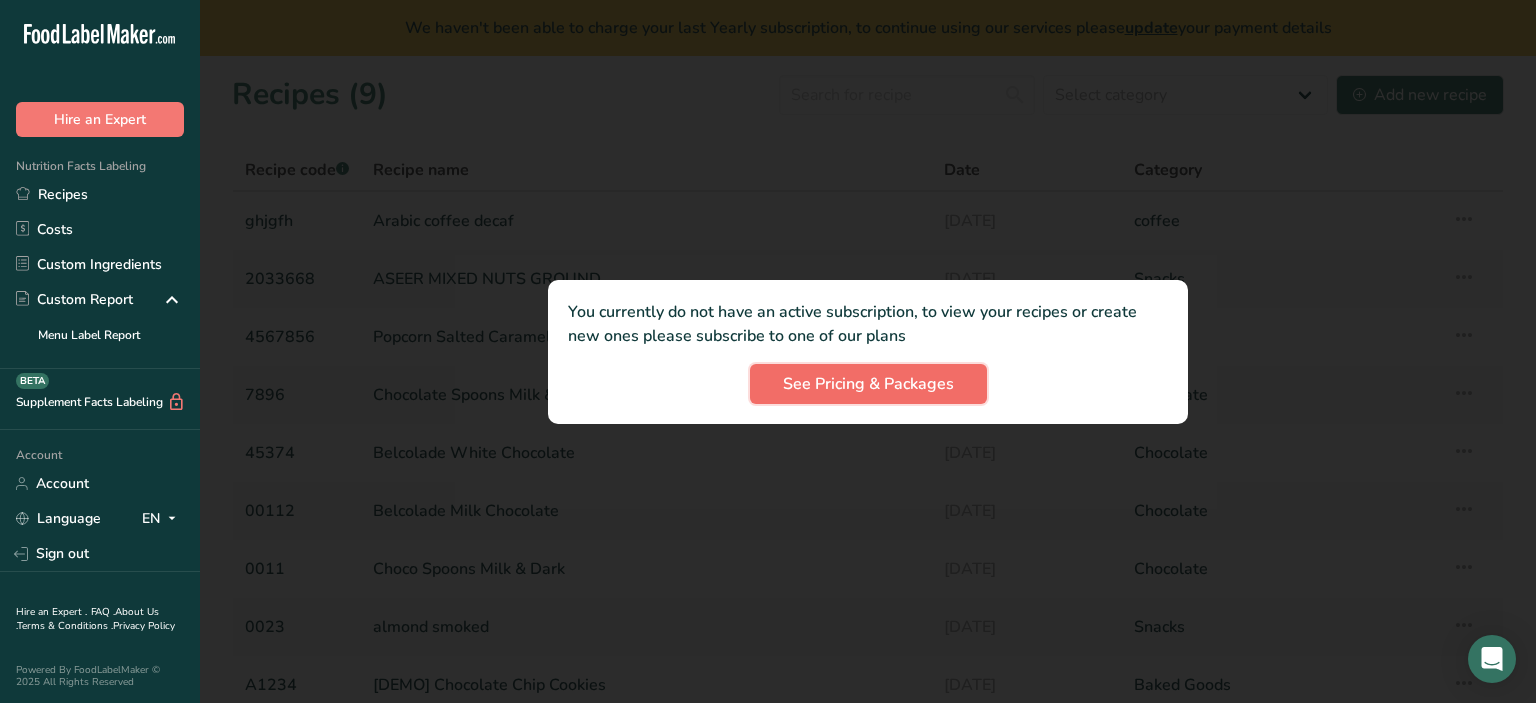 click on "See Pricing & Packages" at bounding box center [868, 384] 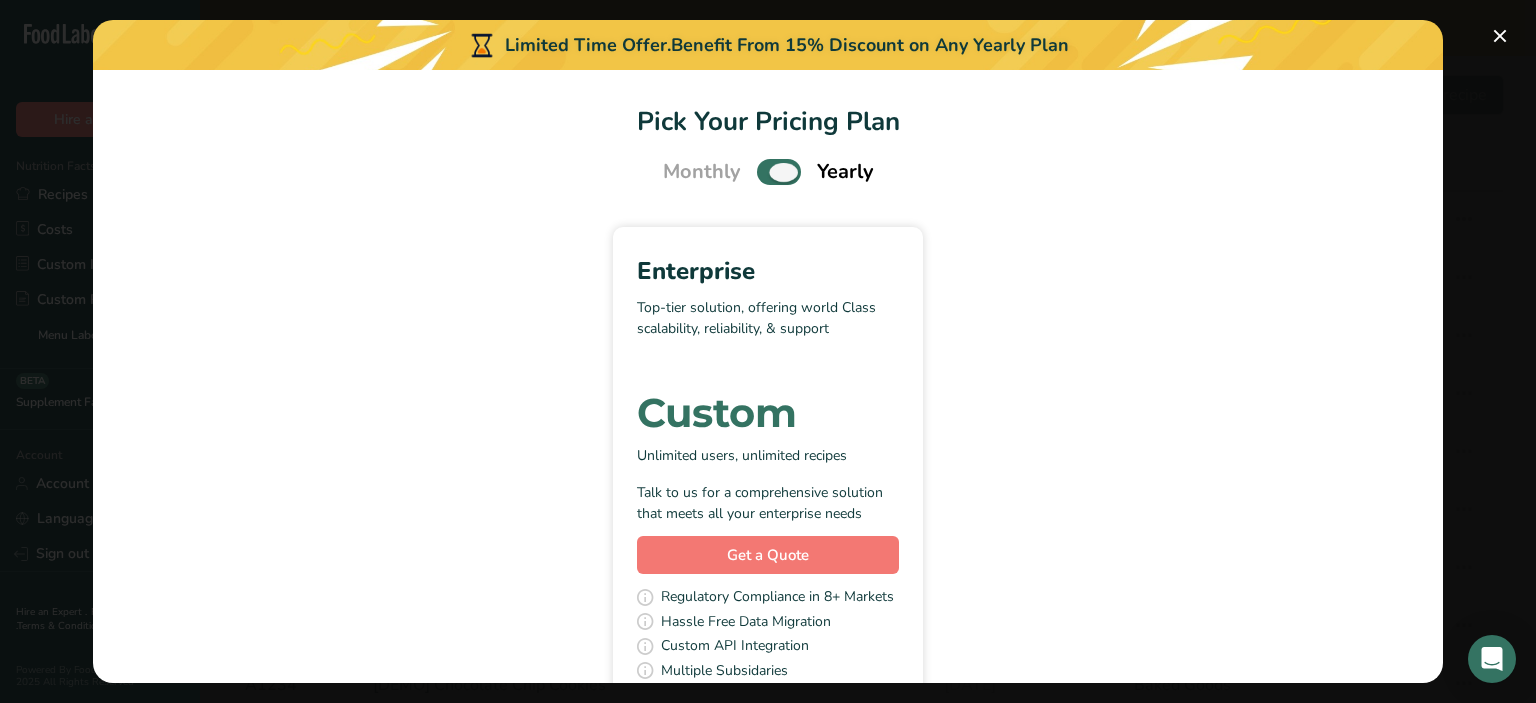 click at bounding box center [779, 171] 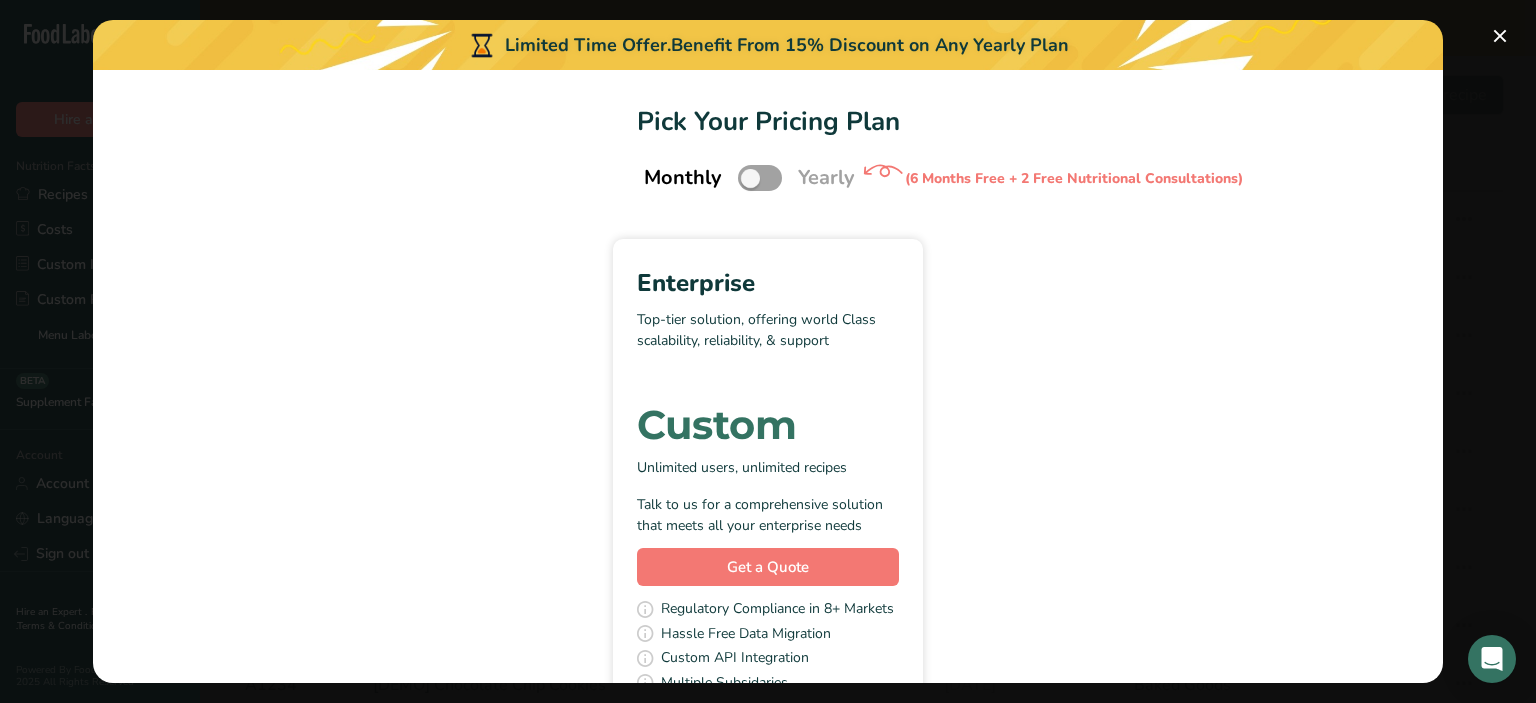 click on "Monthly
Yearly
(6 Months Free + 2 Free Nutritional Consultations)" at bounding box center (768, 178) 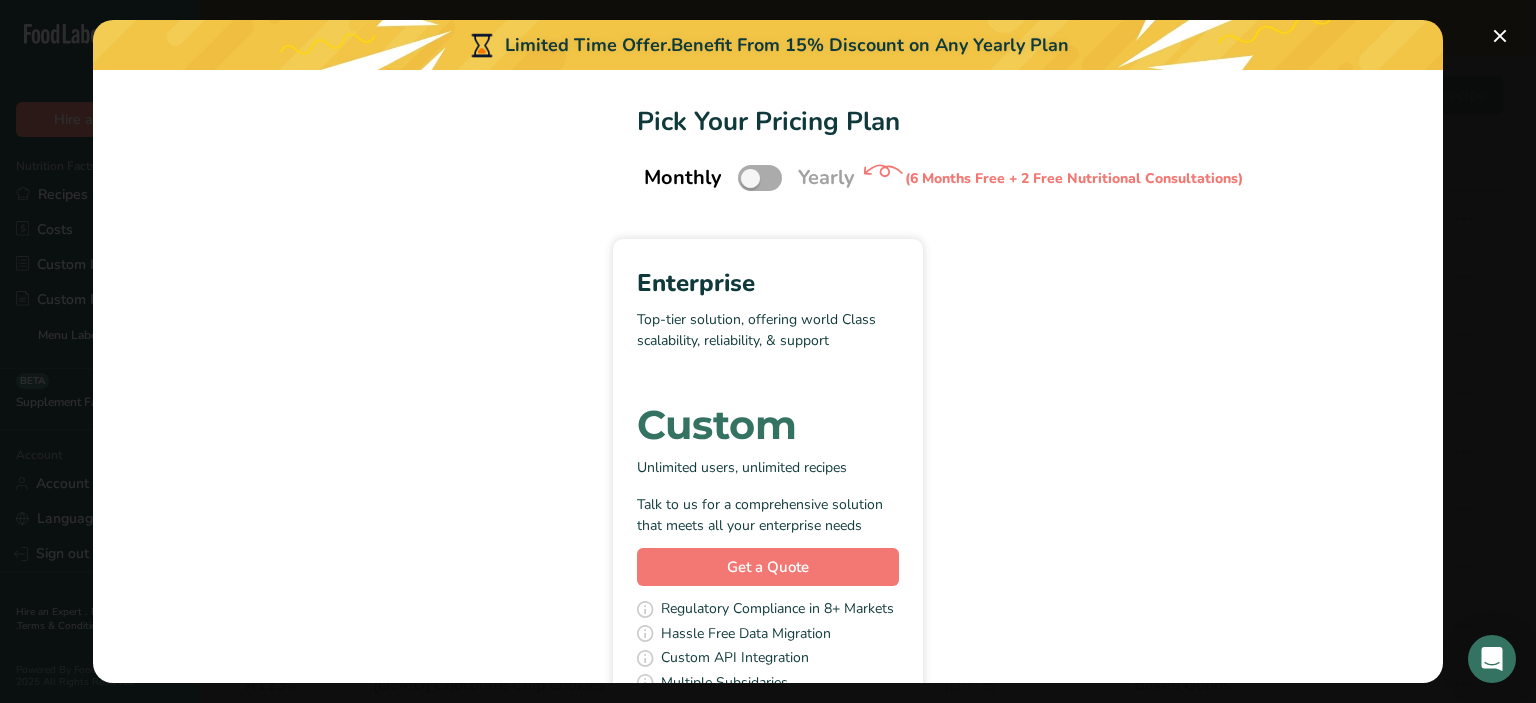 click at bounding box center (760, 177) 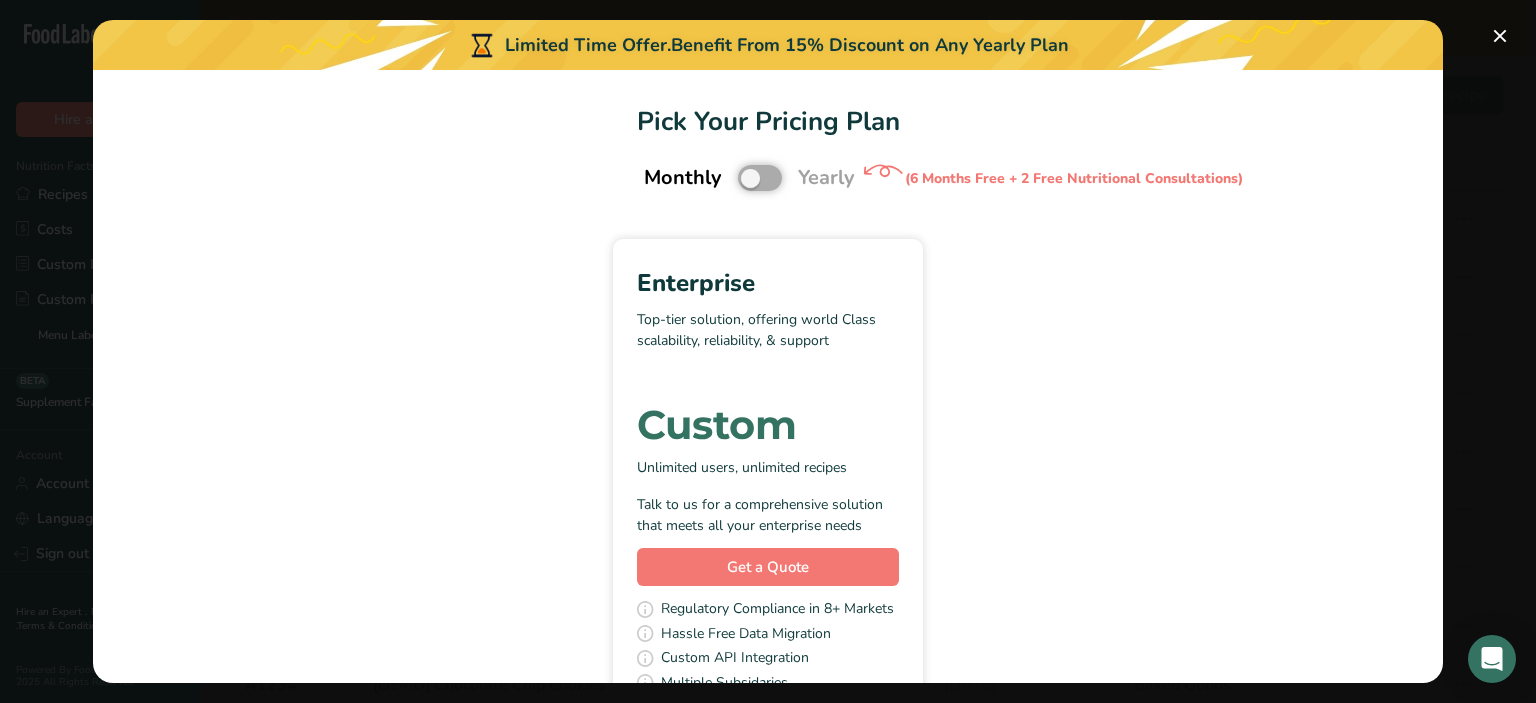 click at bounding box center [744, 178] 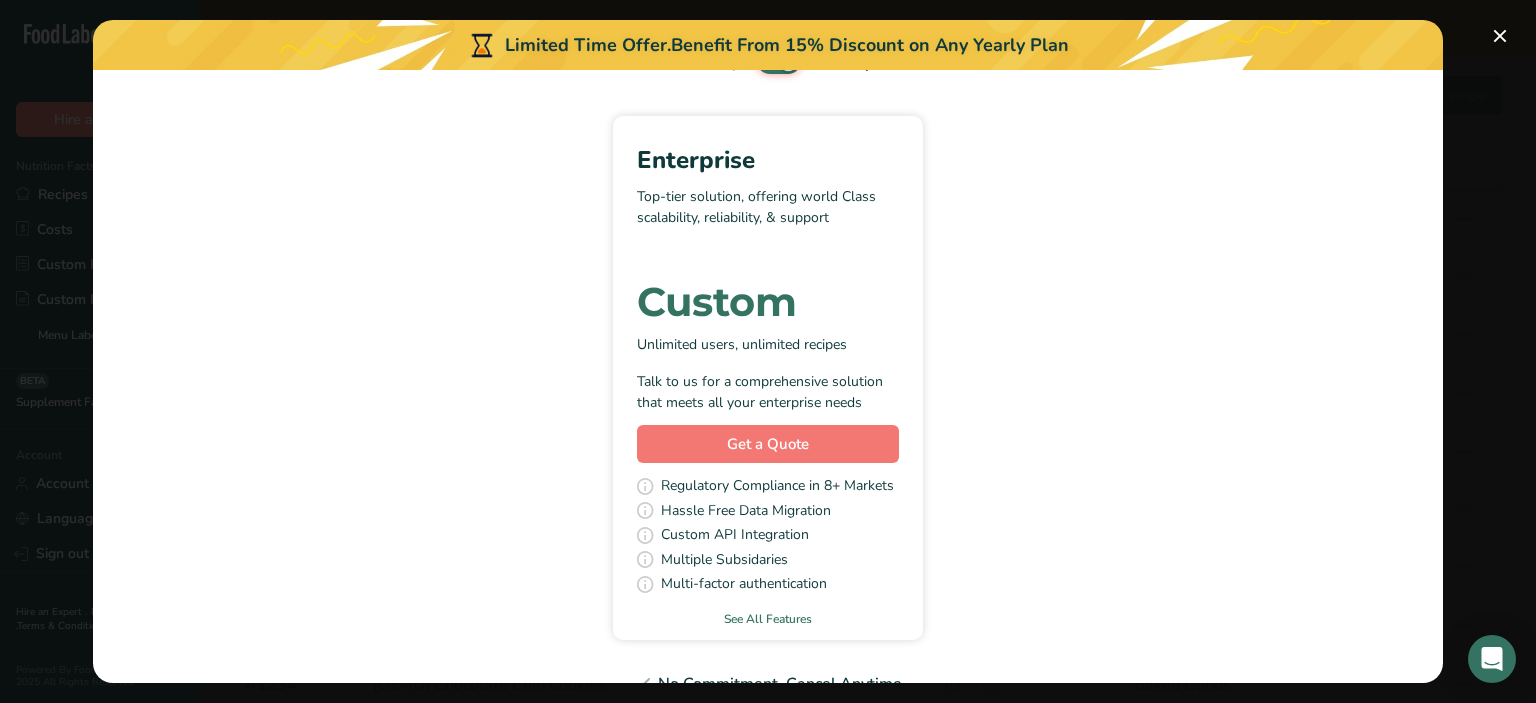 scroll, scrollTop: 148, scrollLeft: 0, axis: vertical 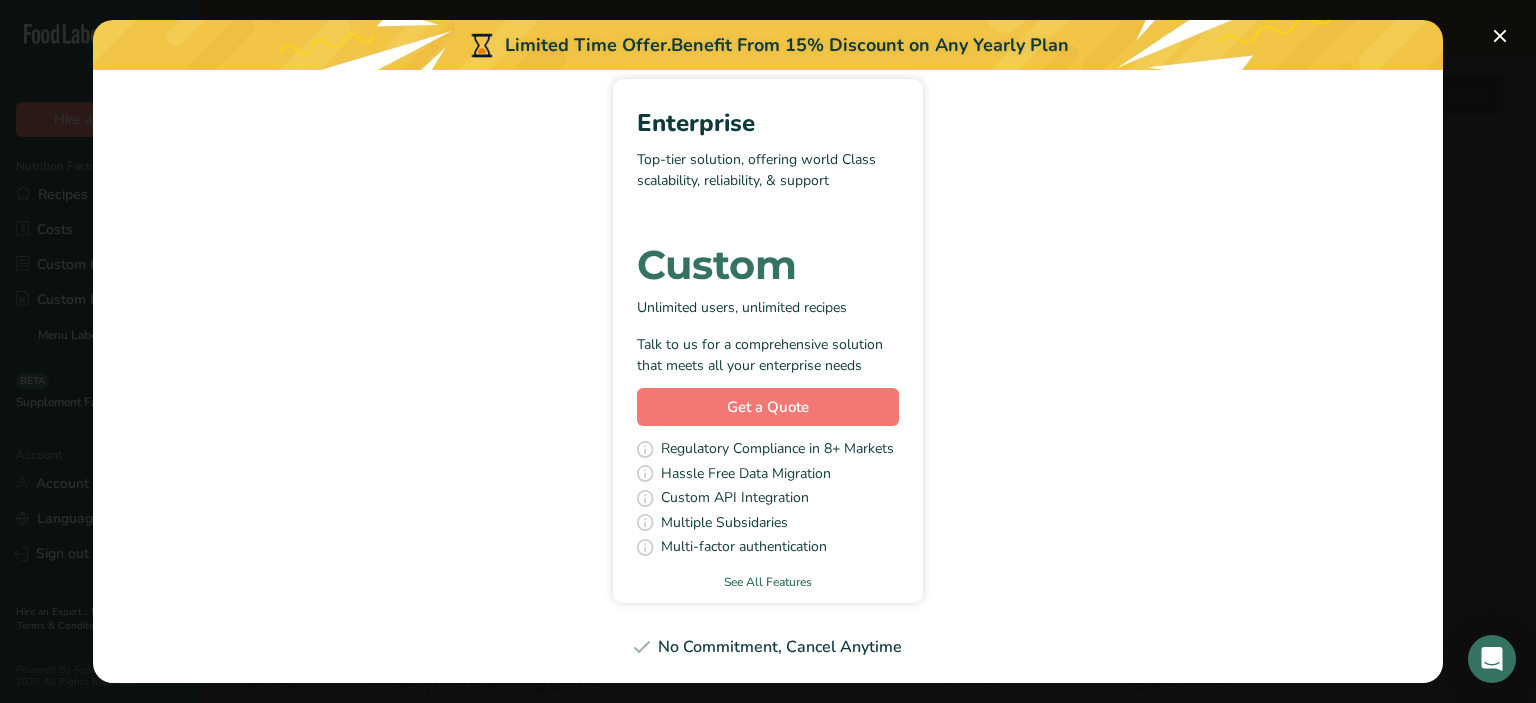 click on "No Commitment, Cancel Anytime" at bounding box center (768, 647) 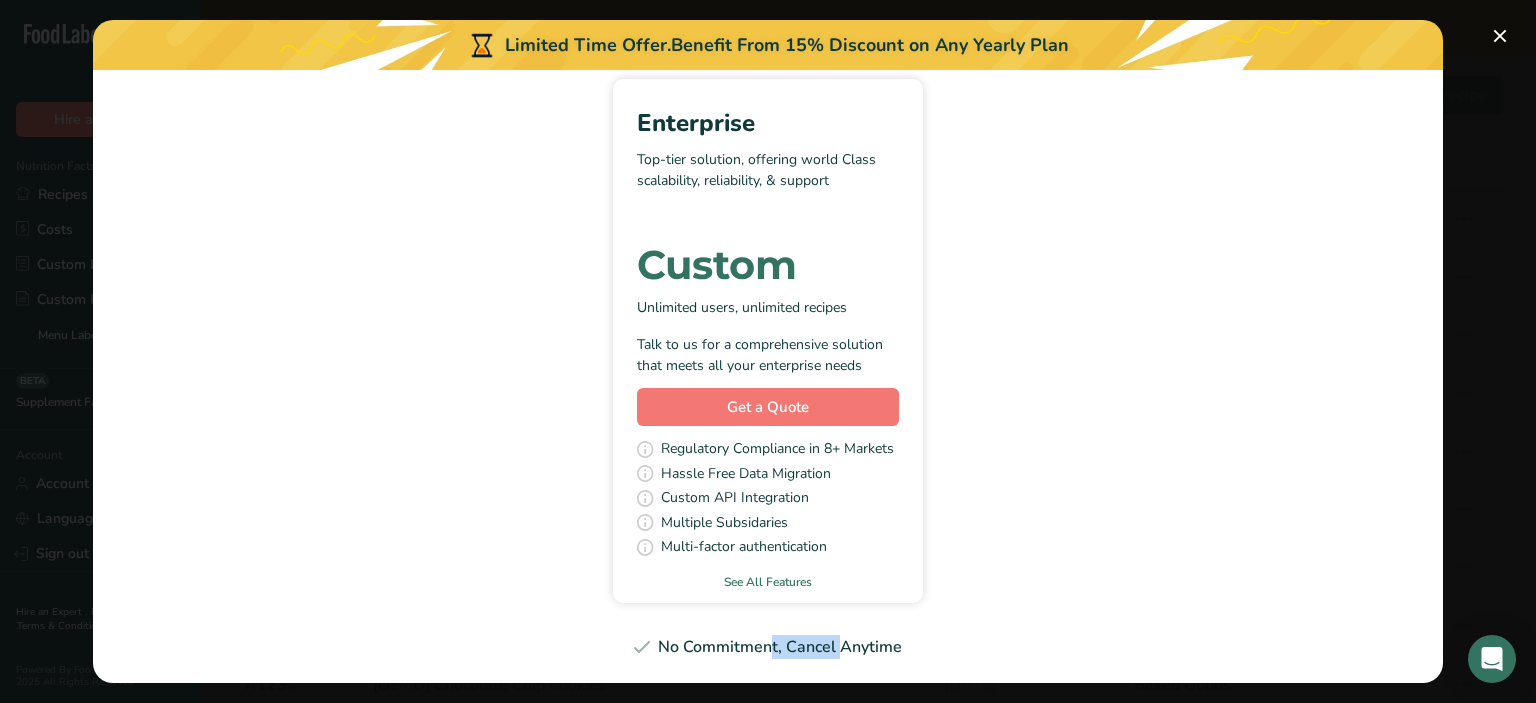 click on "No Commitment, Cancel Anytime" at bounding box center [768, 647] 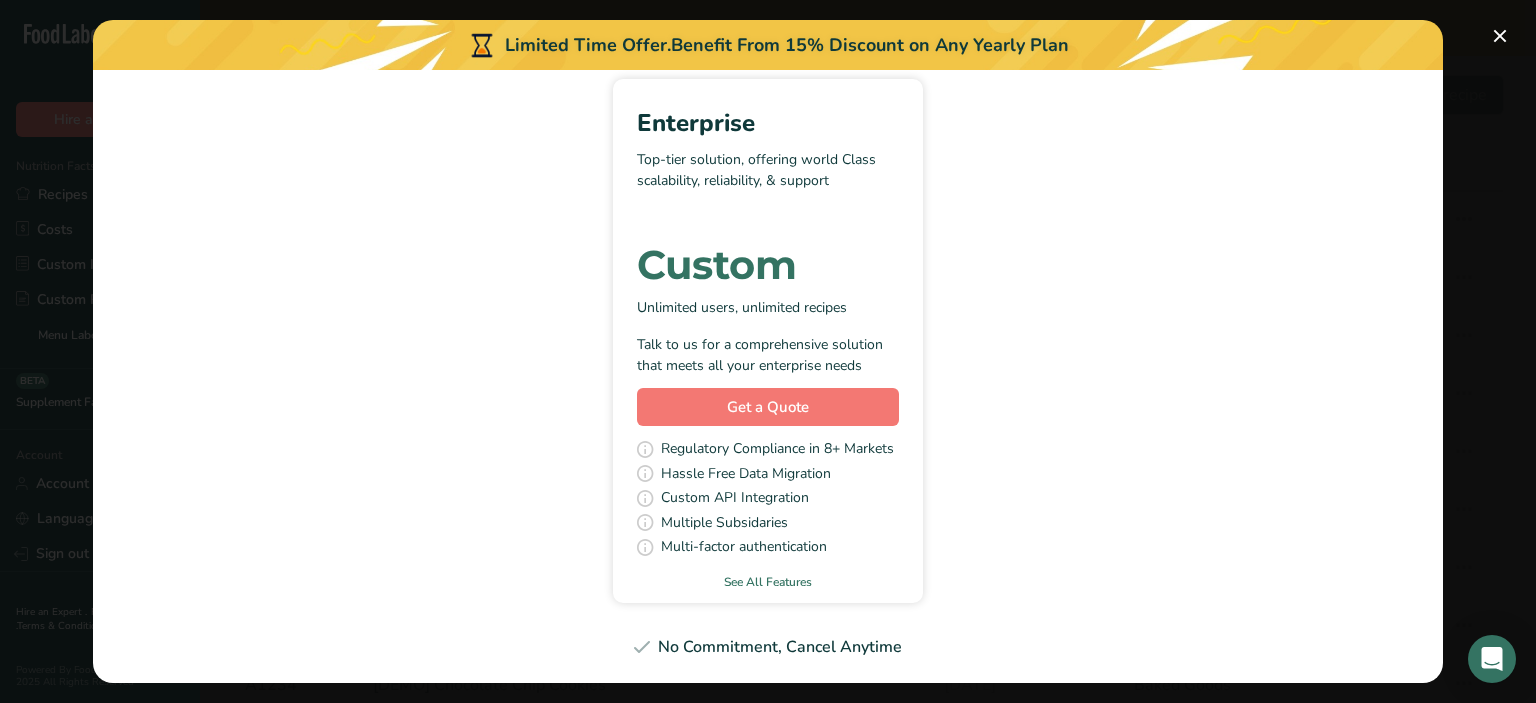 click on "No Commitment, Cancel Anytime" at bounding box center (768, 647) 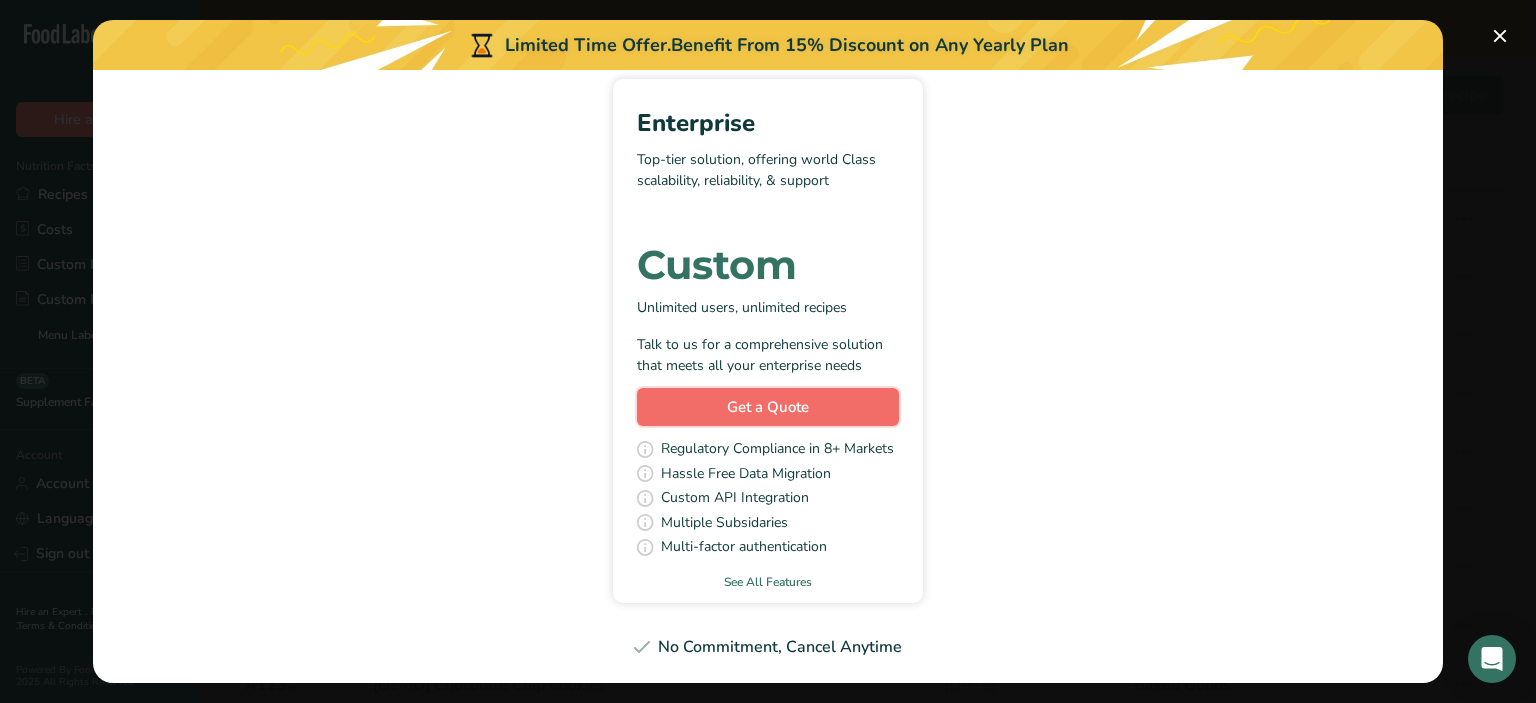 click on "Get a Quote" at bounding box center (768, 407) 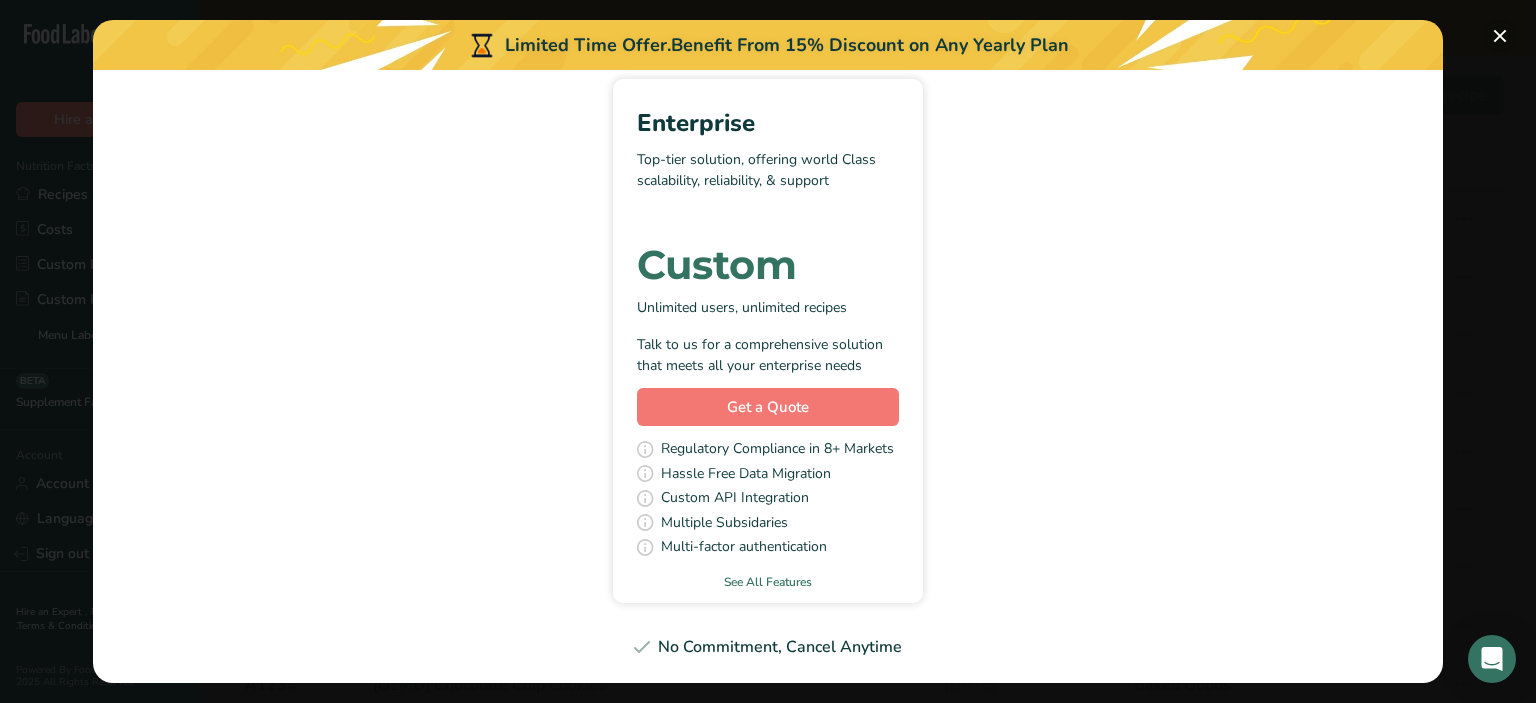click at bounding box center [1500, 36] 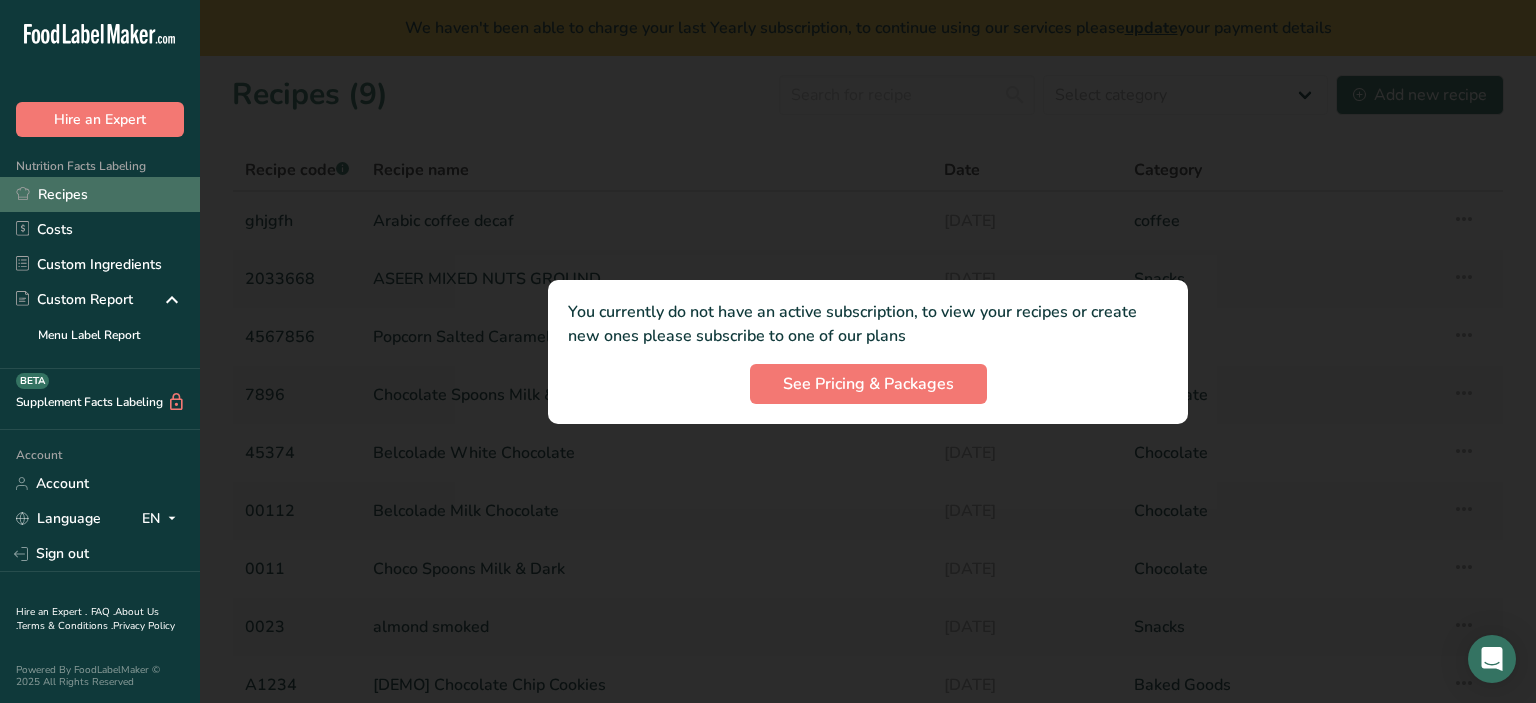 click on "Recipes" at bounding box center (100, 194) 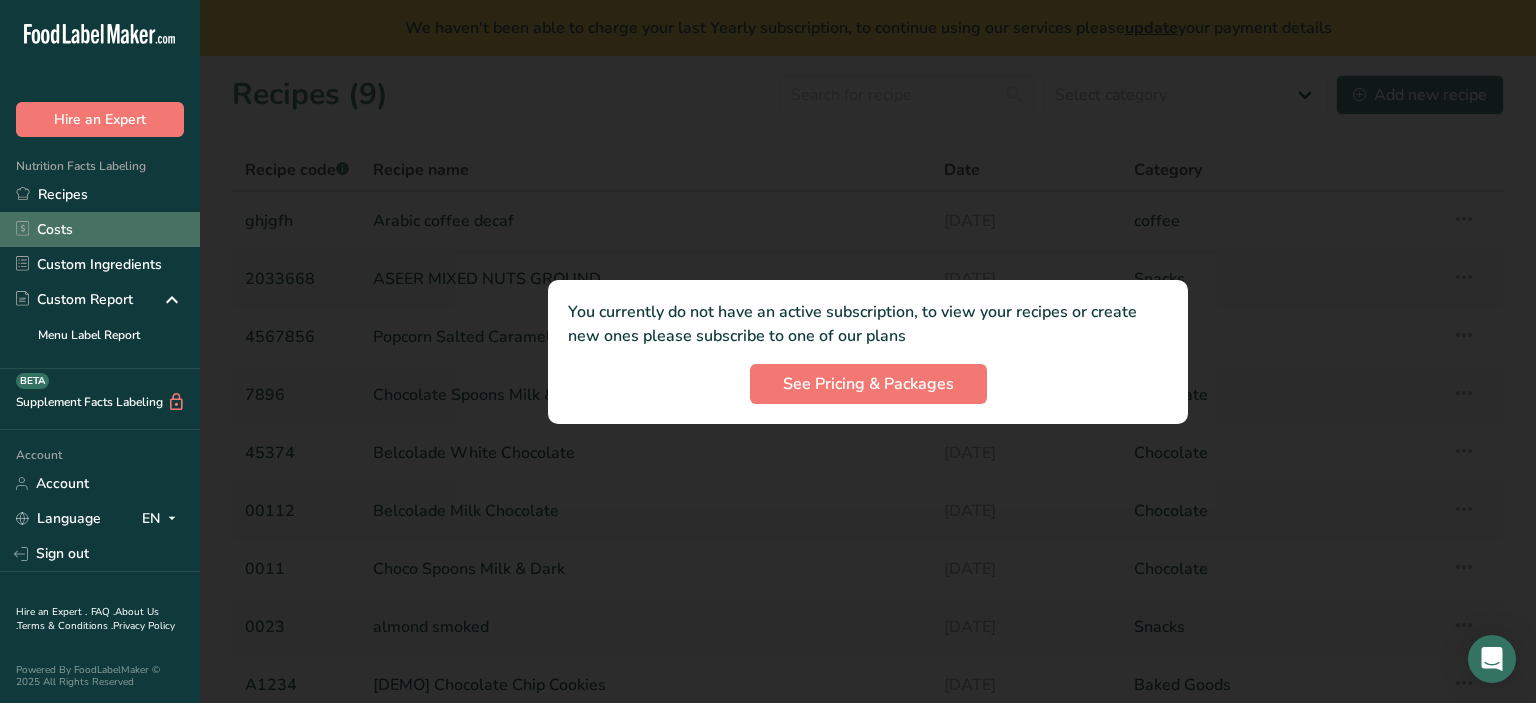 click on "Costs" at bounding box center [100, 229] 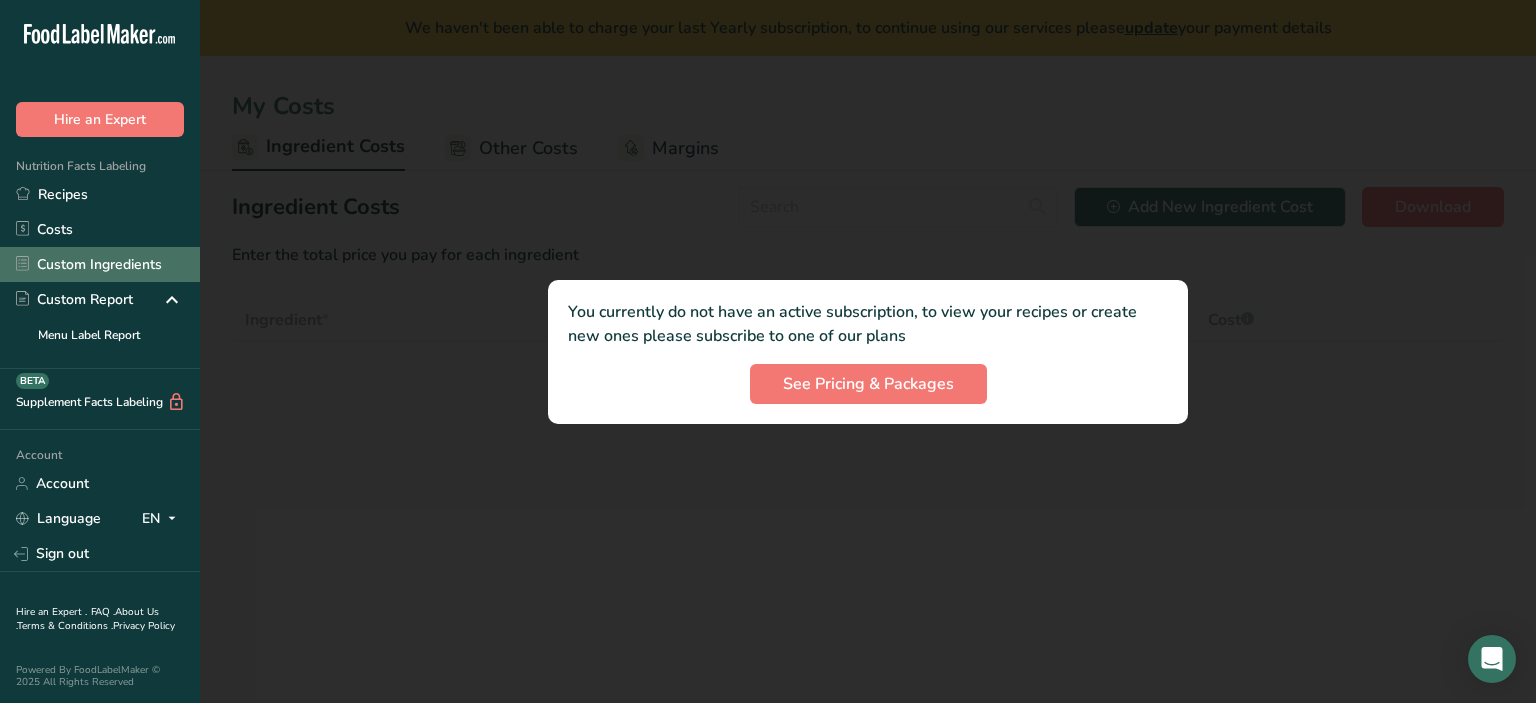 select on "1" 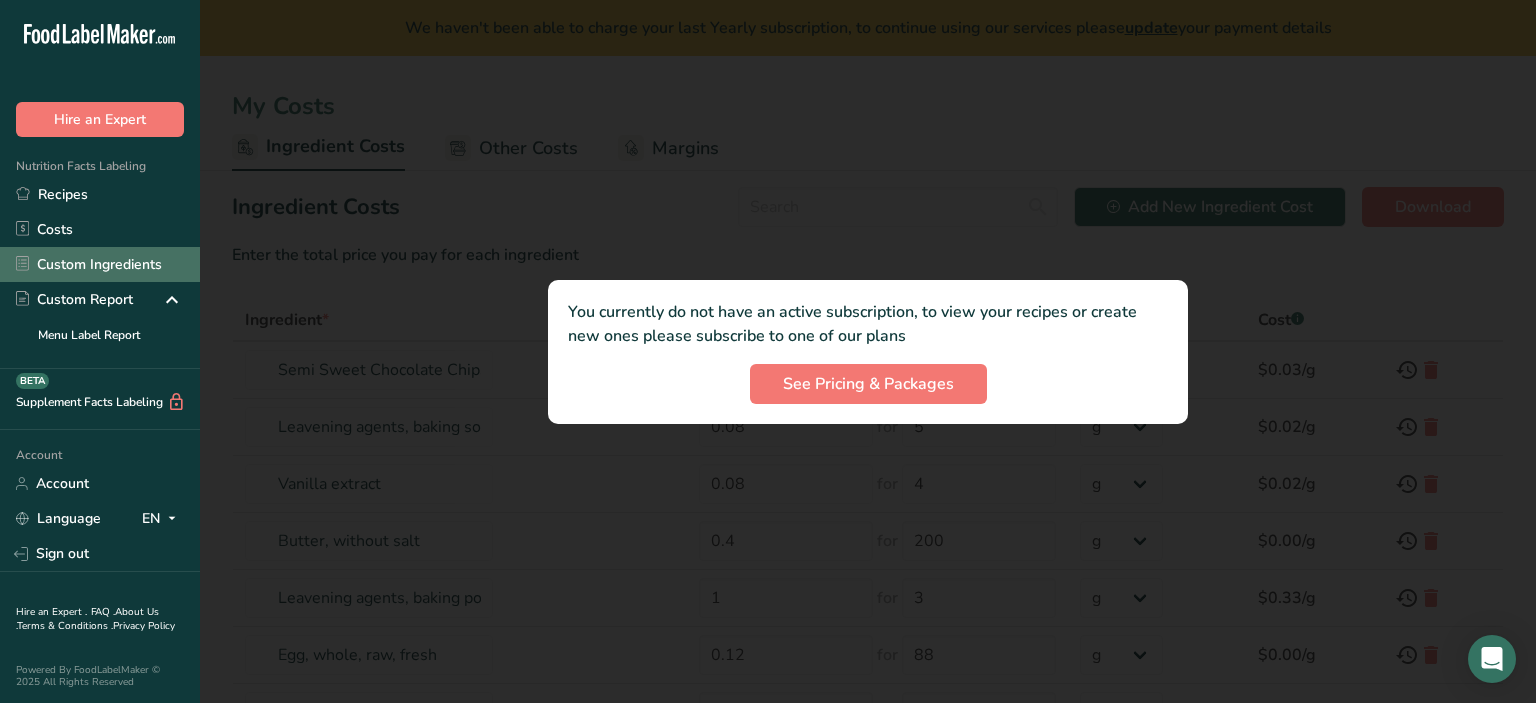 click on "Custom Ingredients" at bounding box center [100, 264] 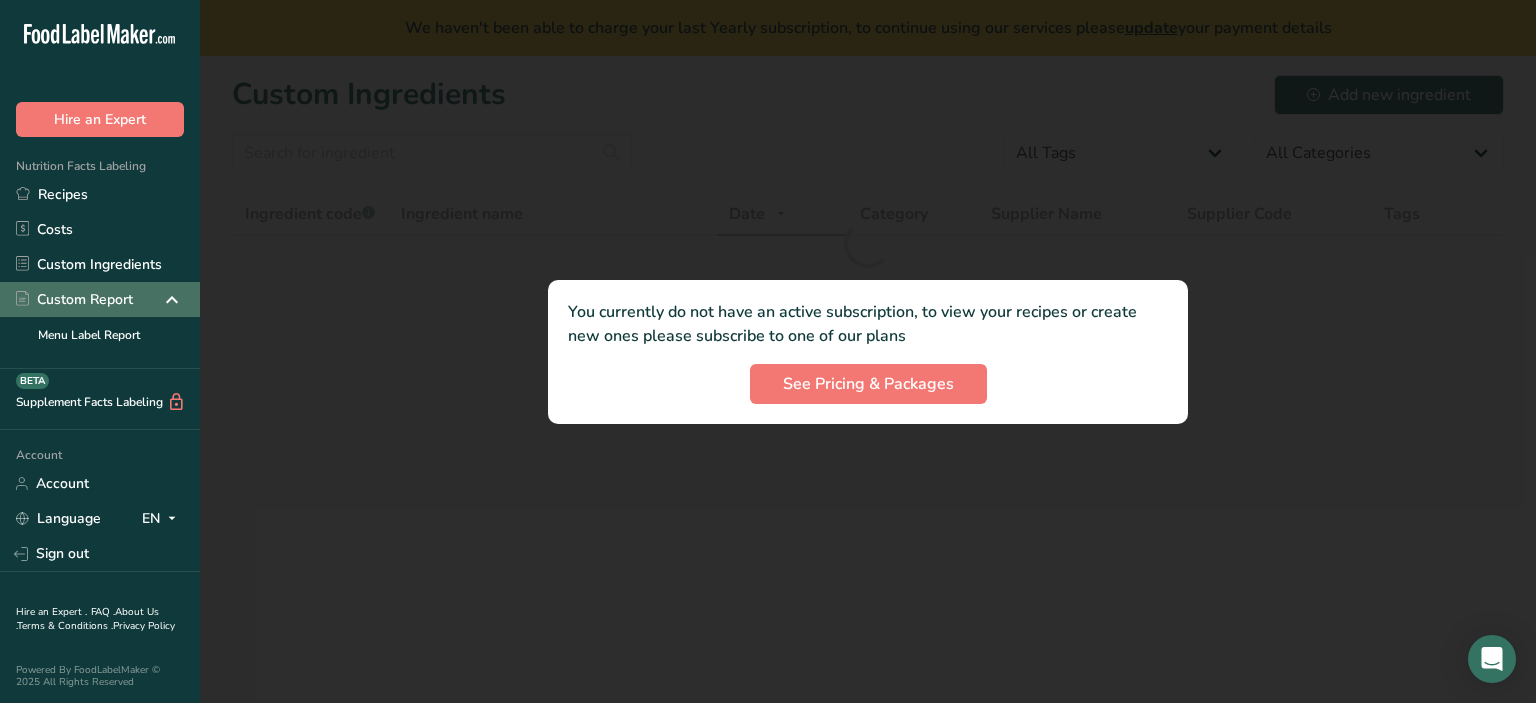 click on "Custom Report" at bounding box center (74, 299) 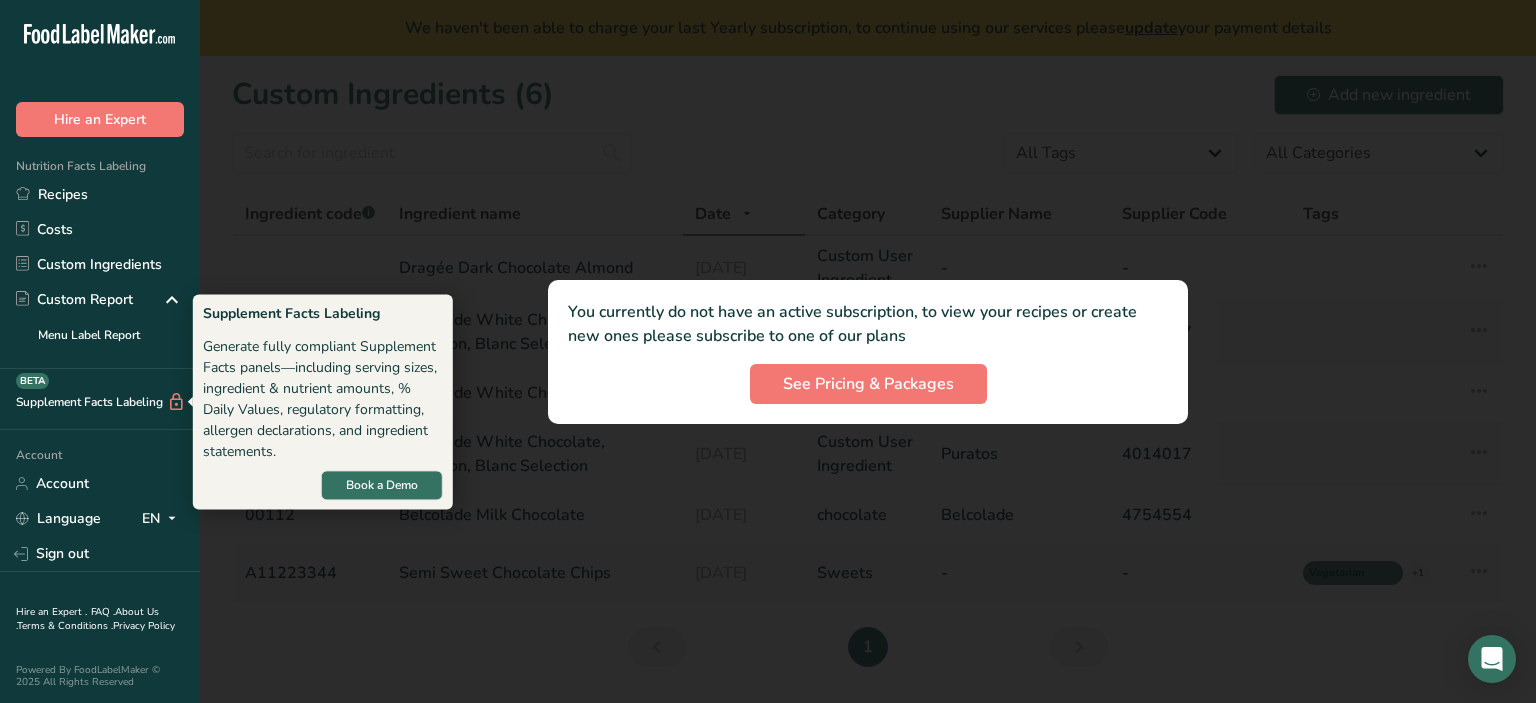 click on "Supplement Facts Labeling
BETA" at bounding box center (93, 402) 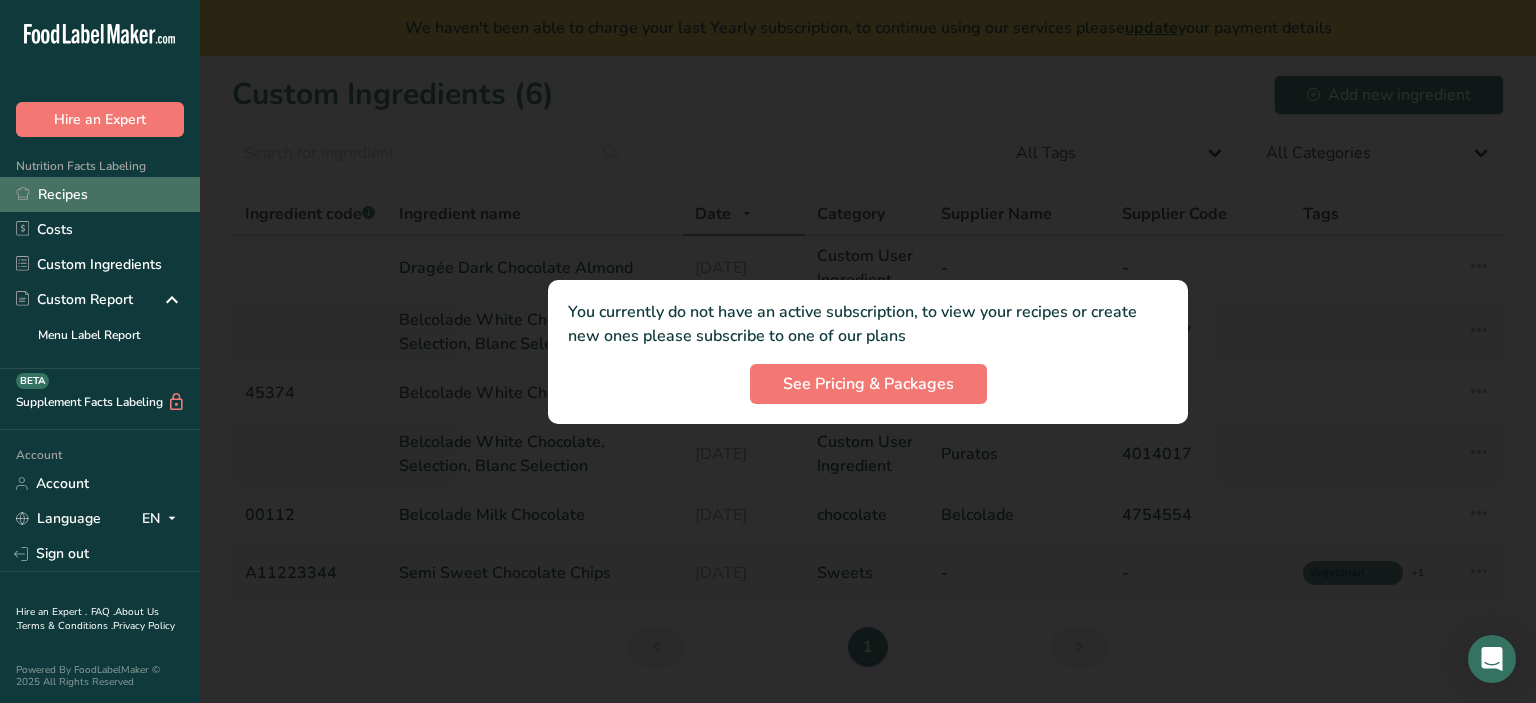 click on "Recipes" at bounding box center (100, 194) 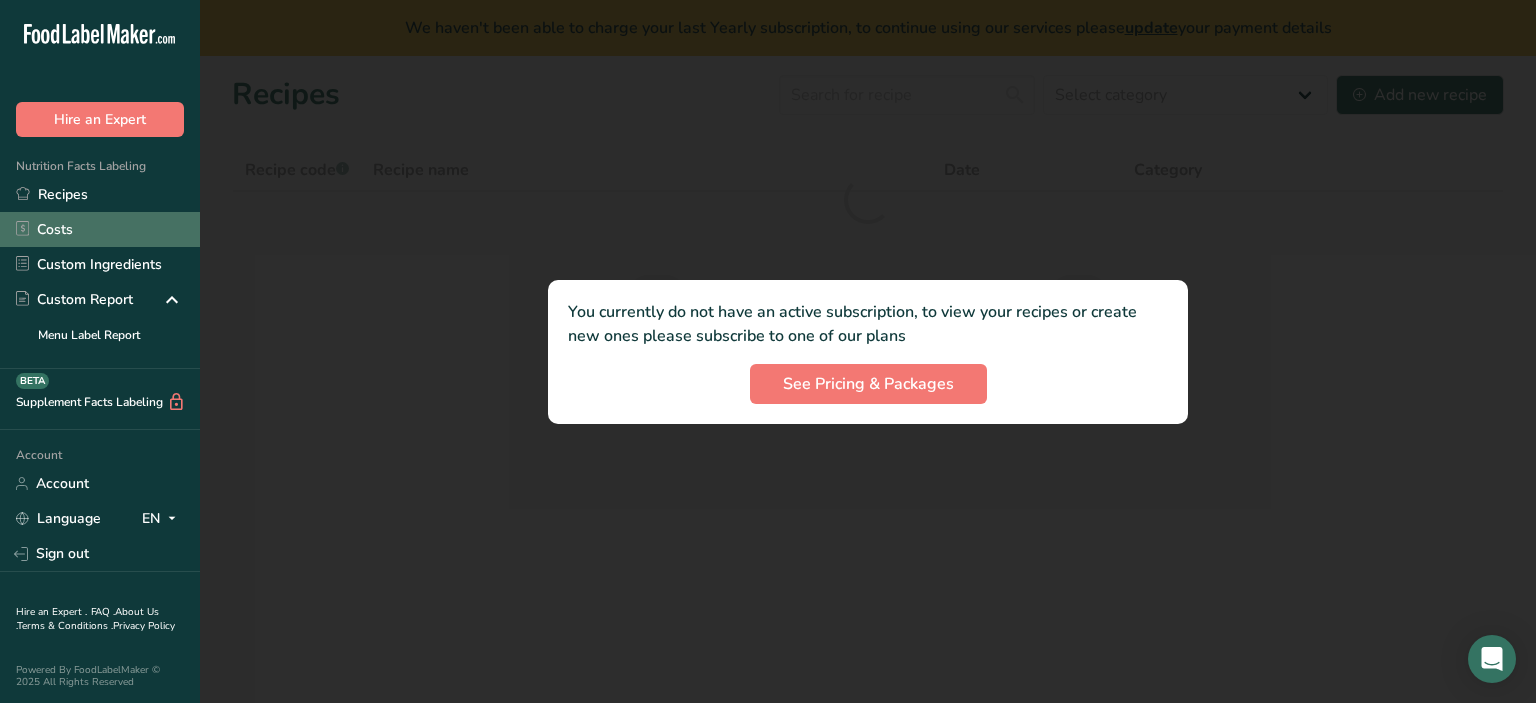 click on "Costs" at bounding box center [100, 229] 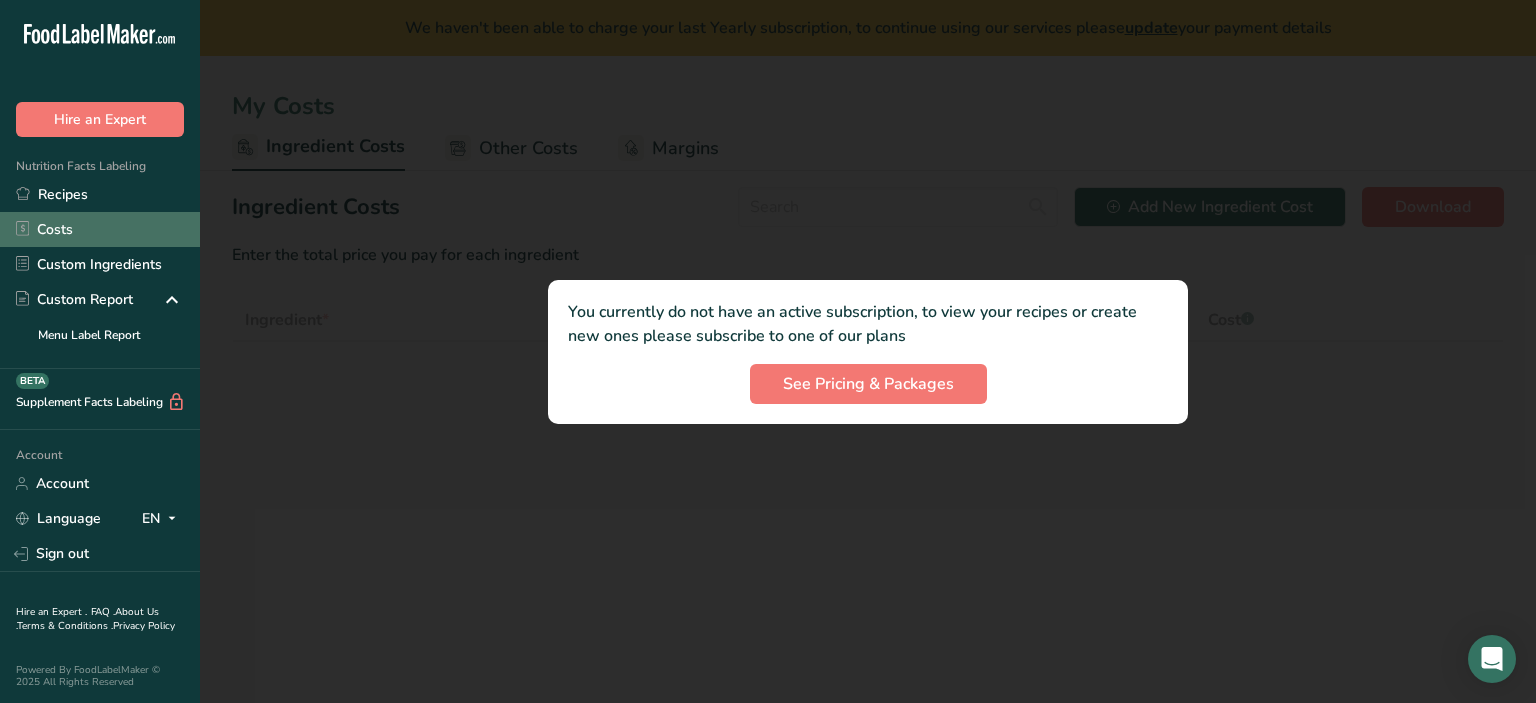 click on "Costs" at bounding box center (100, 229) 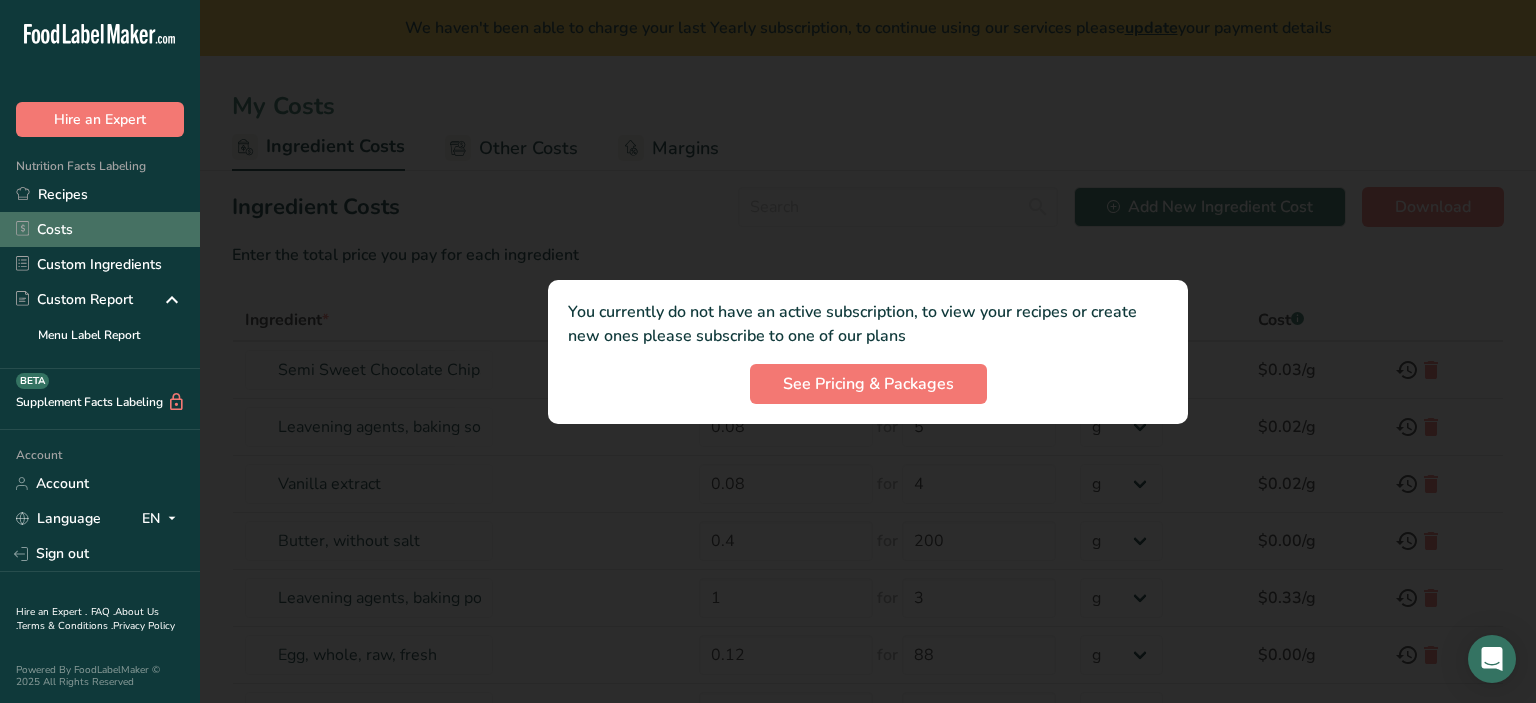 click on "Costs" at bounding box center [100, 229] 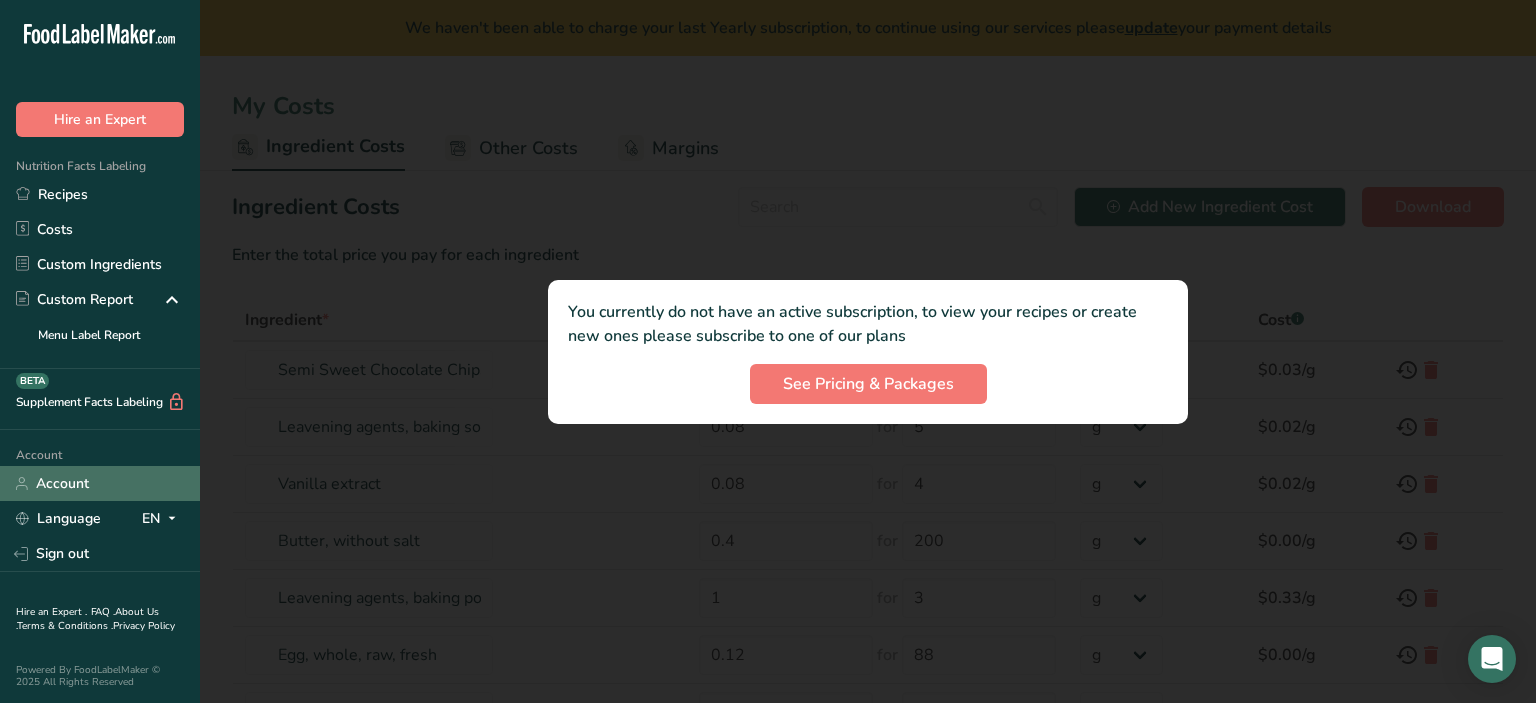 click on "Account" at bounding box center [100, 483] 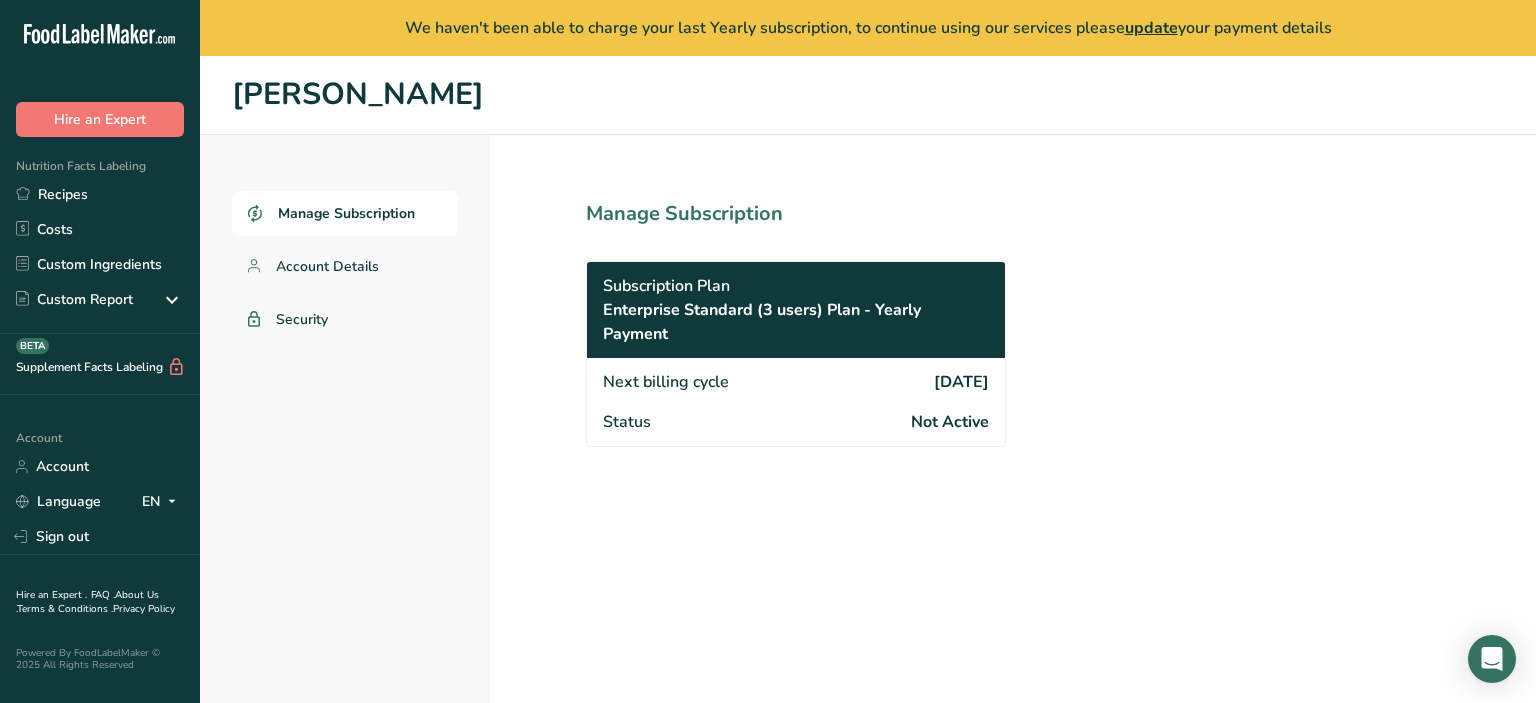 click on "Enterprise Standard (3 users) Plan - Yearly Payment" at bounding box center [796, 322] 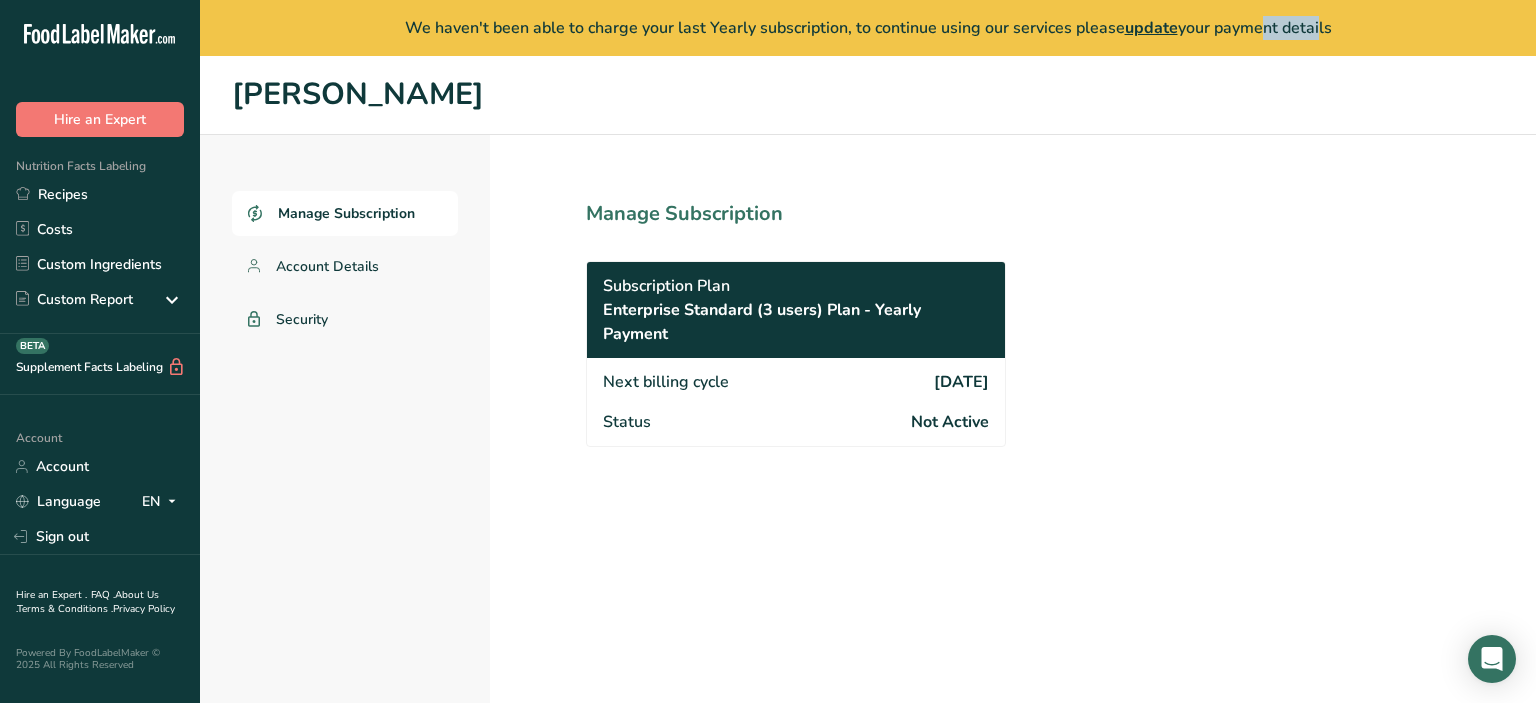 click on "We haven't been able to charge your last Yearly subscription,
to continue using our services please
update
your payment details" at bounding box center (868, 28) 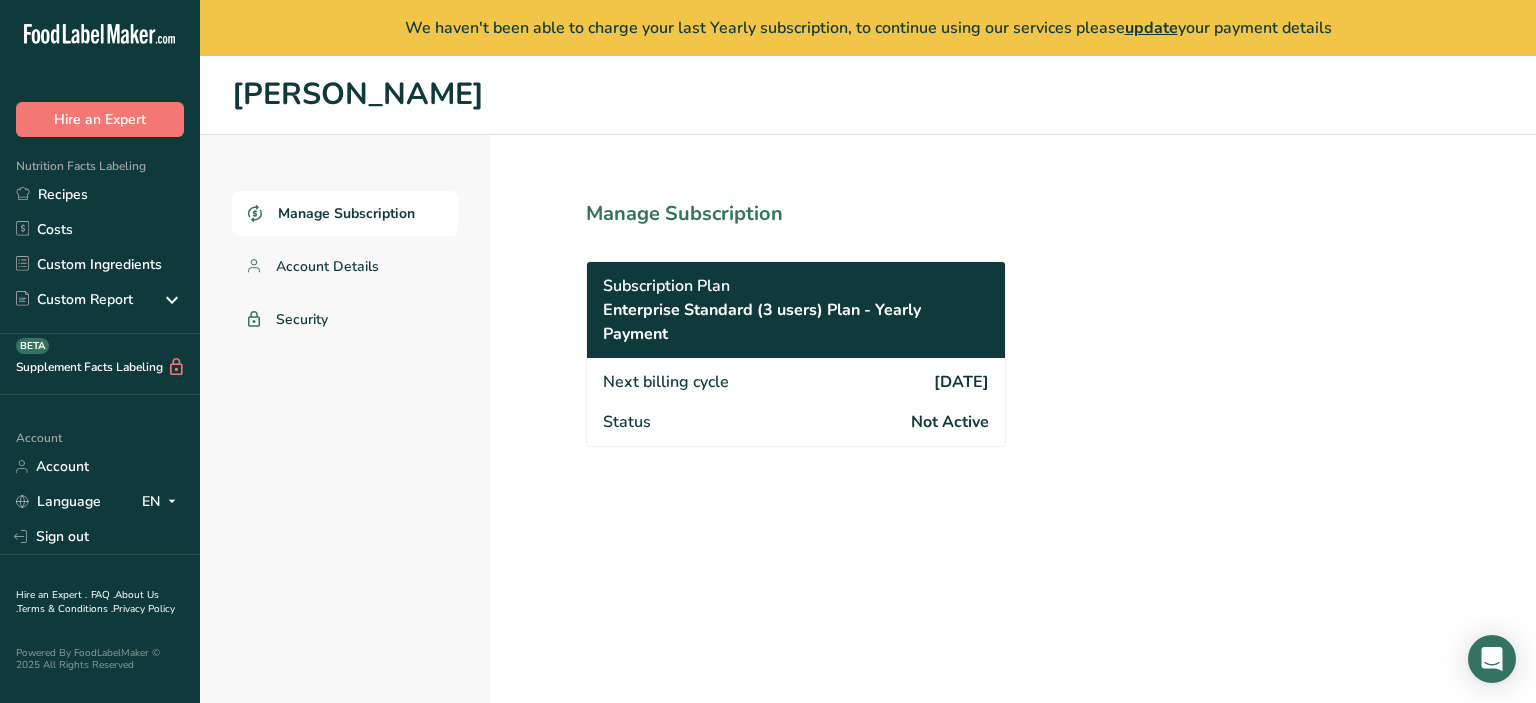 click on "We haven't been able to charge your last Yearly subscription,
to continue using our services please
update
your payment details" at bounding box center (868, 28) 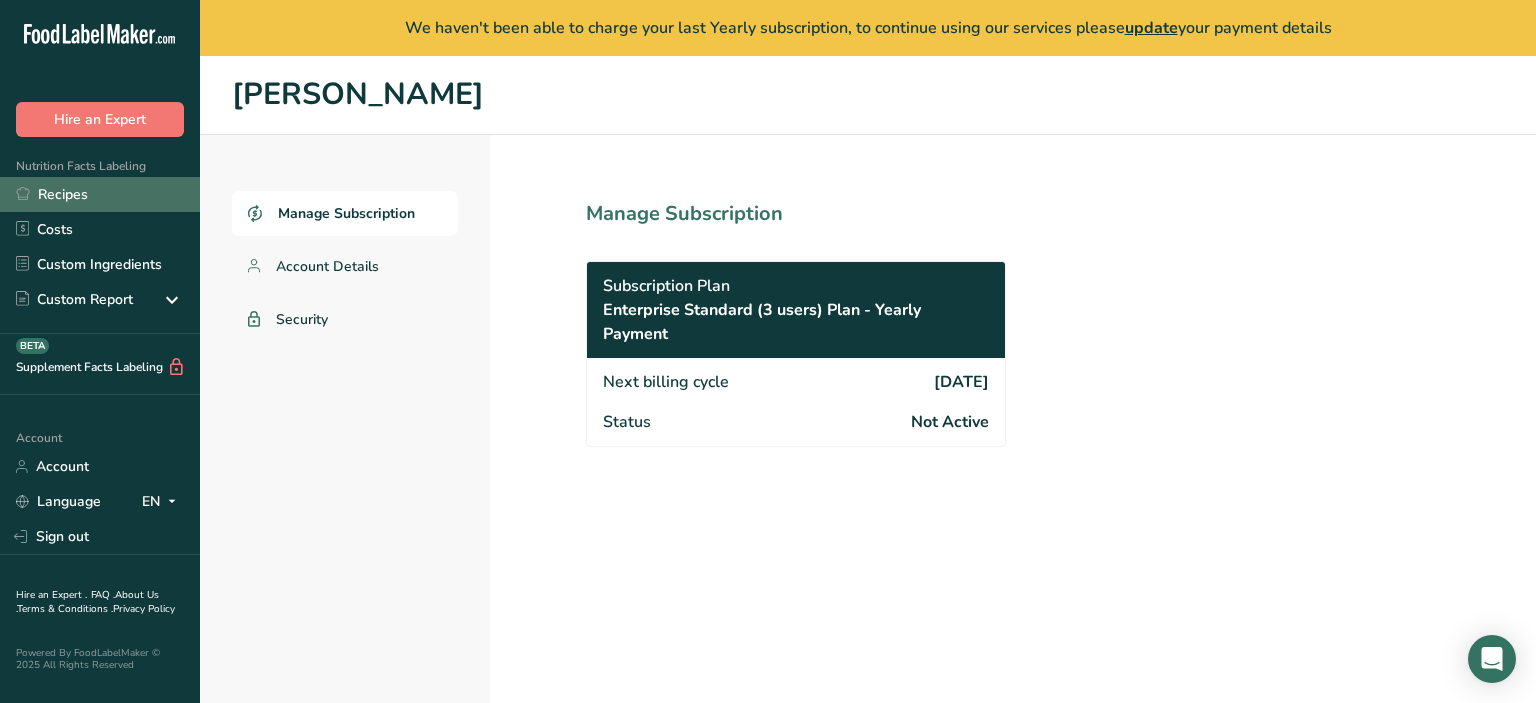 click on "Recipes" at bounding box center (100, 194) 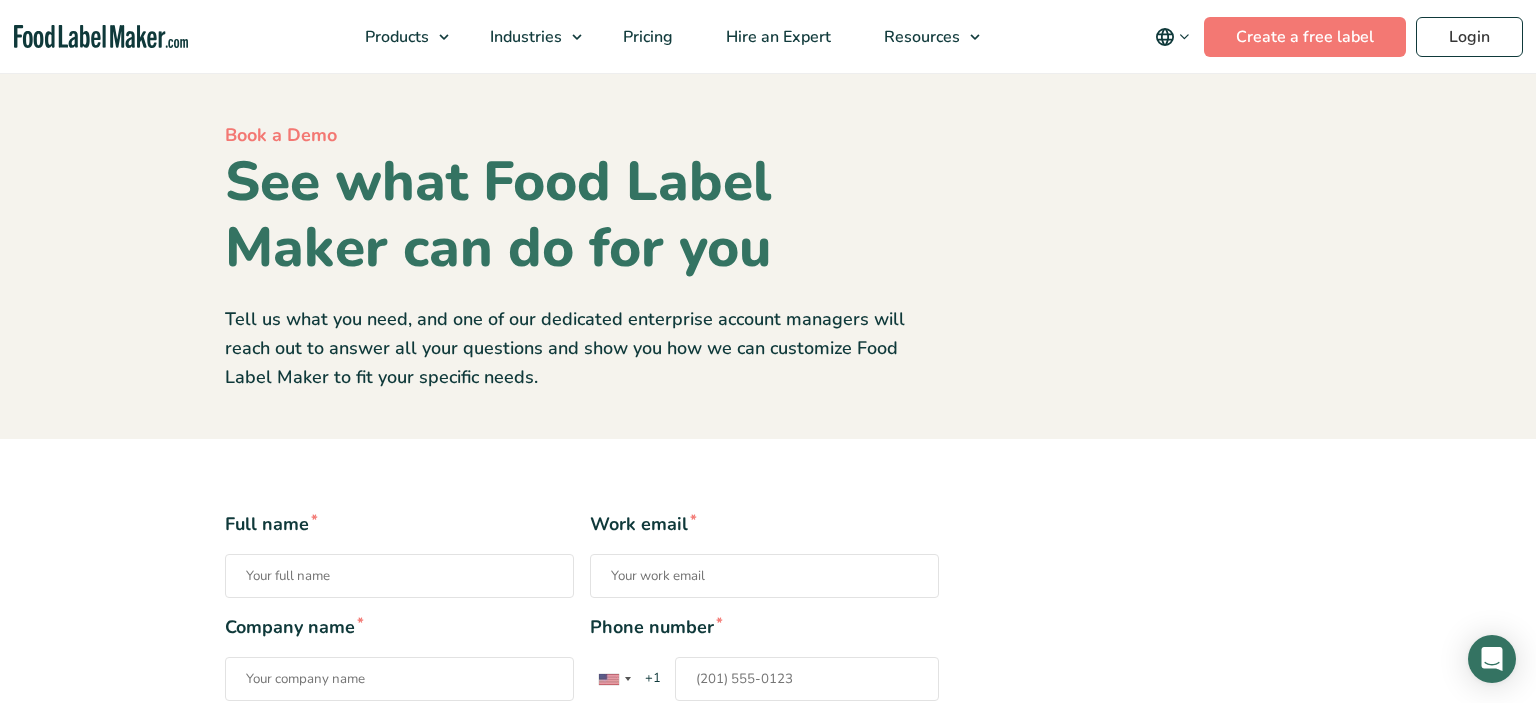 scroll, scrollTop: 211, scrollLeft: 0, axis: vertical 